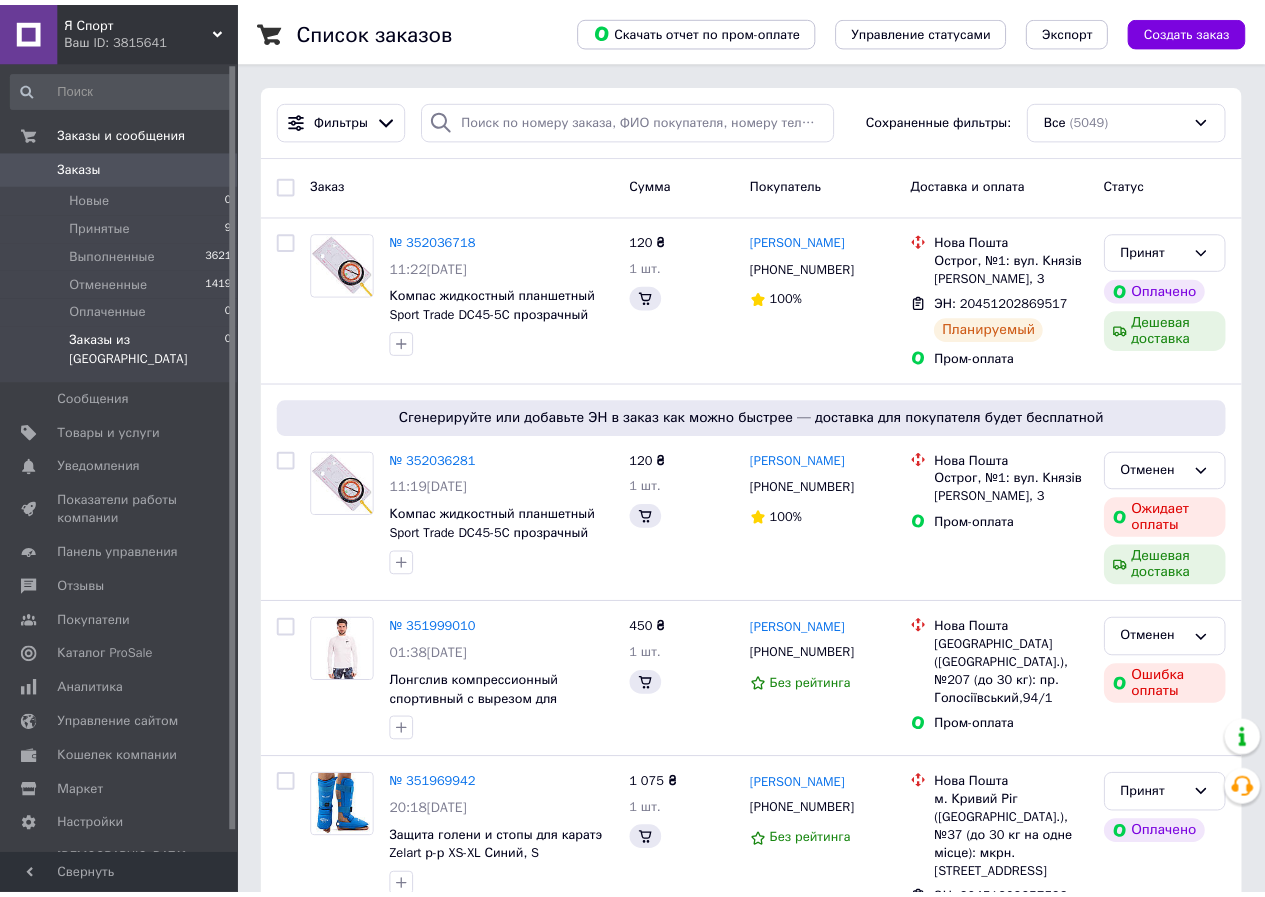 scroll, scrollTop: 0, scrollLeft: 0, axis: both 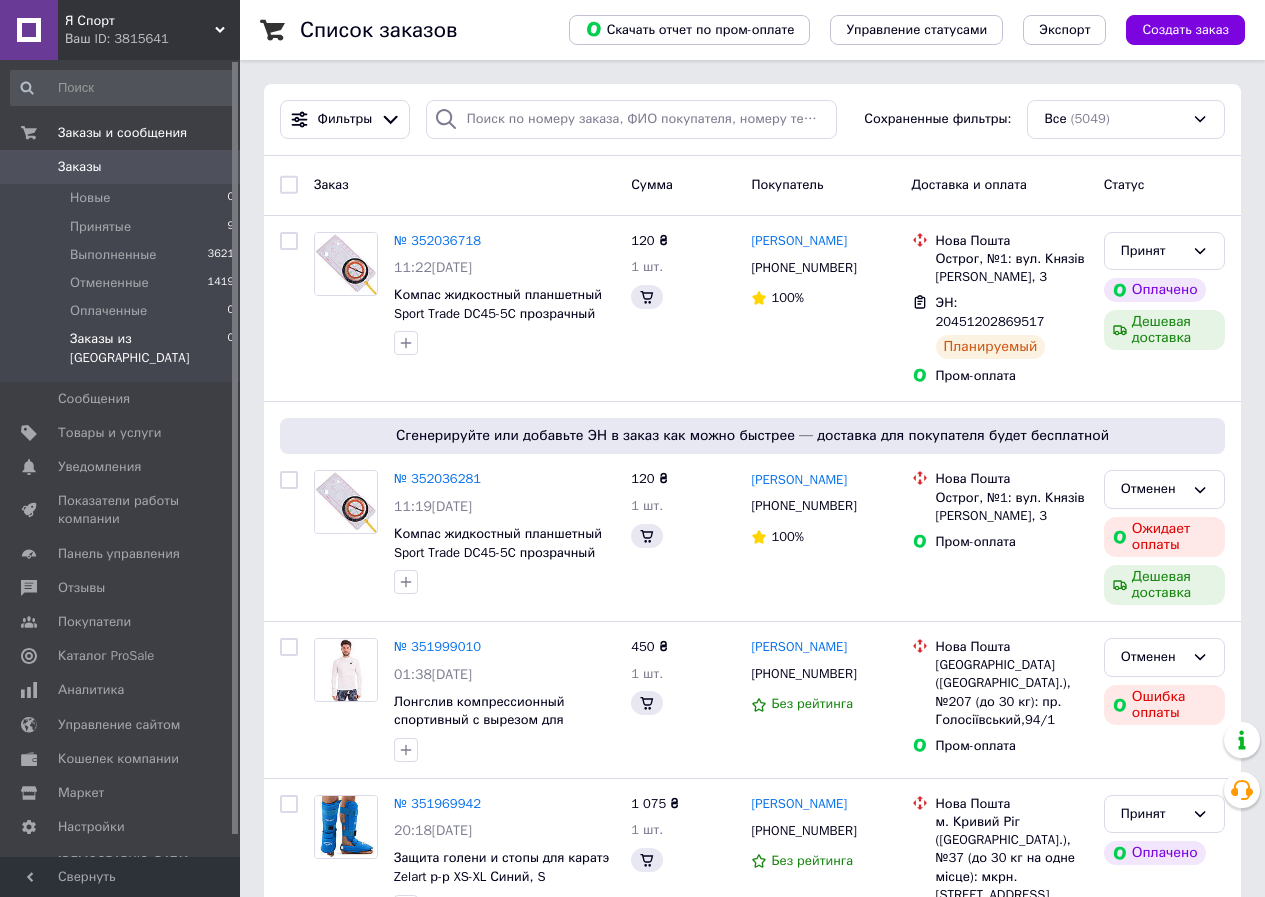 click on "Заказы из [GEOGRAPHIC_DATA]" at bounding box center (148, 348) 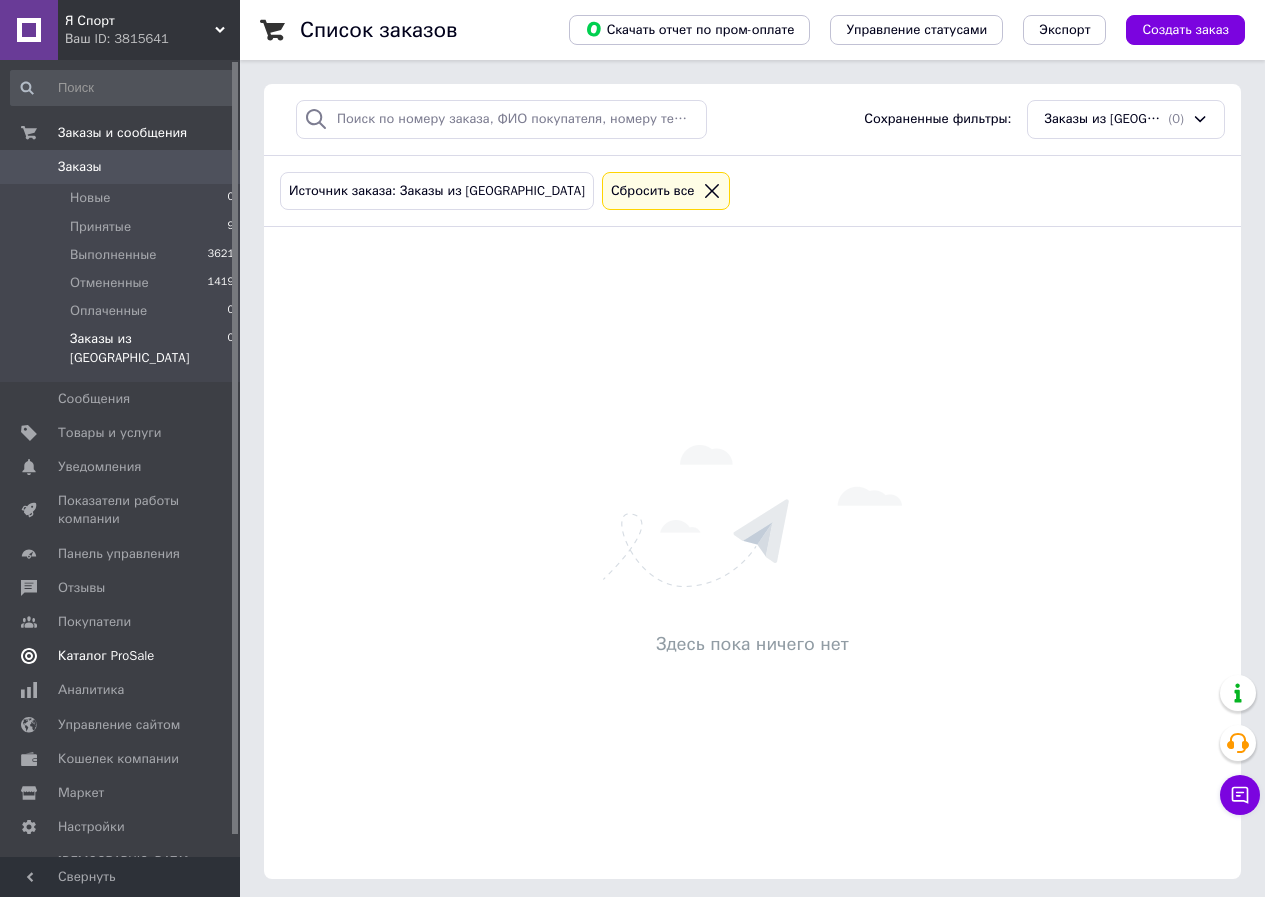 drag, startPoint x: 116, startPoint y: 183, endPoint x: 130, endPoint y: 648, distance: 465.2107 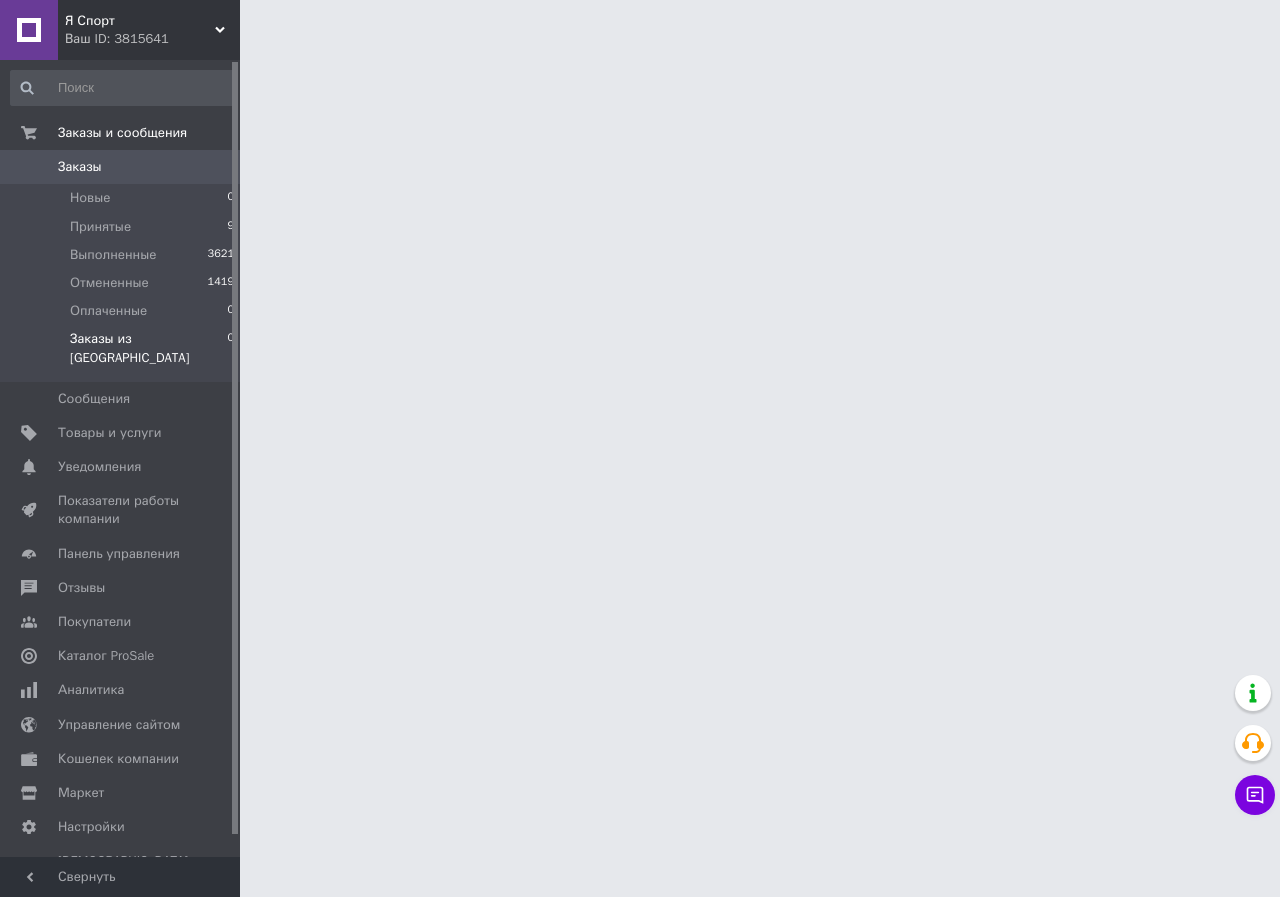 click on "Заказы из [GEOGRAPHIC_DATA]" at bounding box center [148, 348] 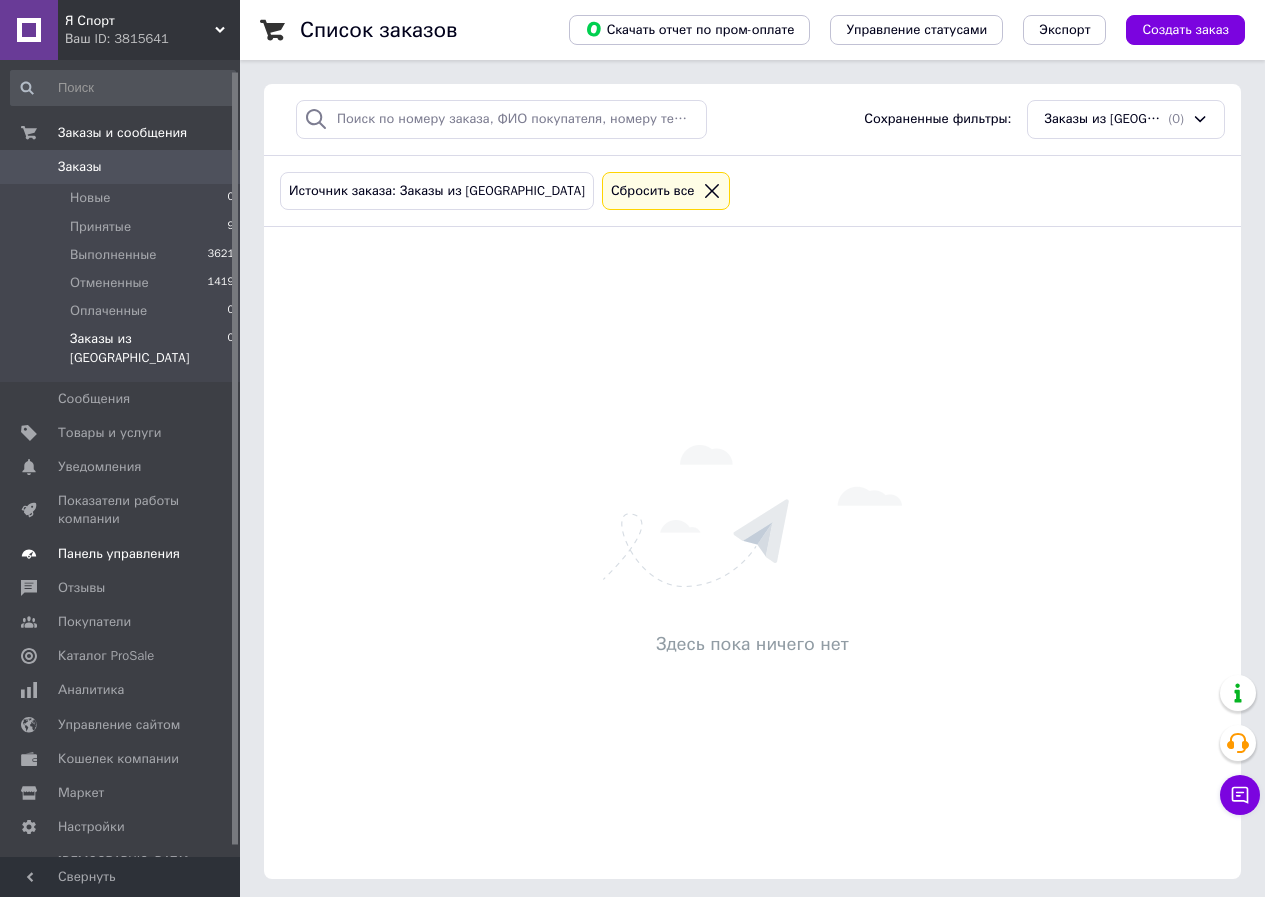 scroll, scrollTop: 22, scrollLeft: 0, axis: vertical 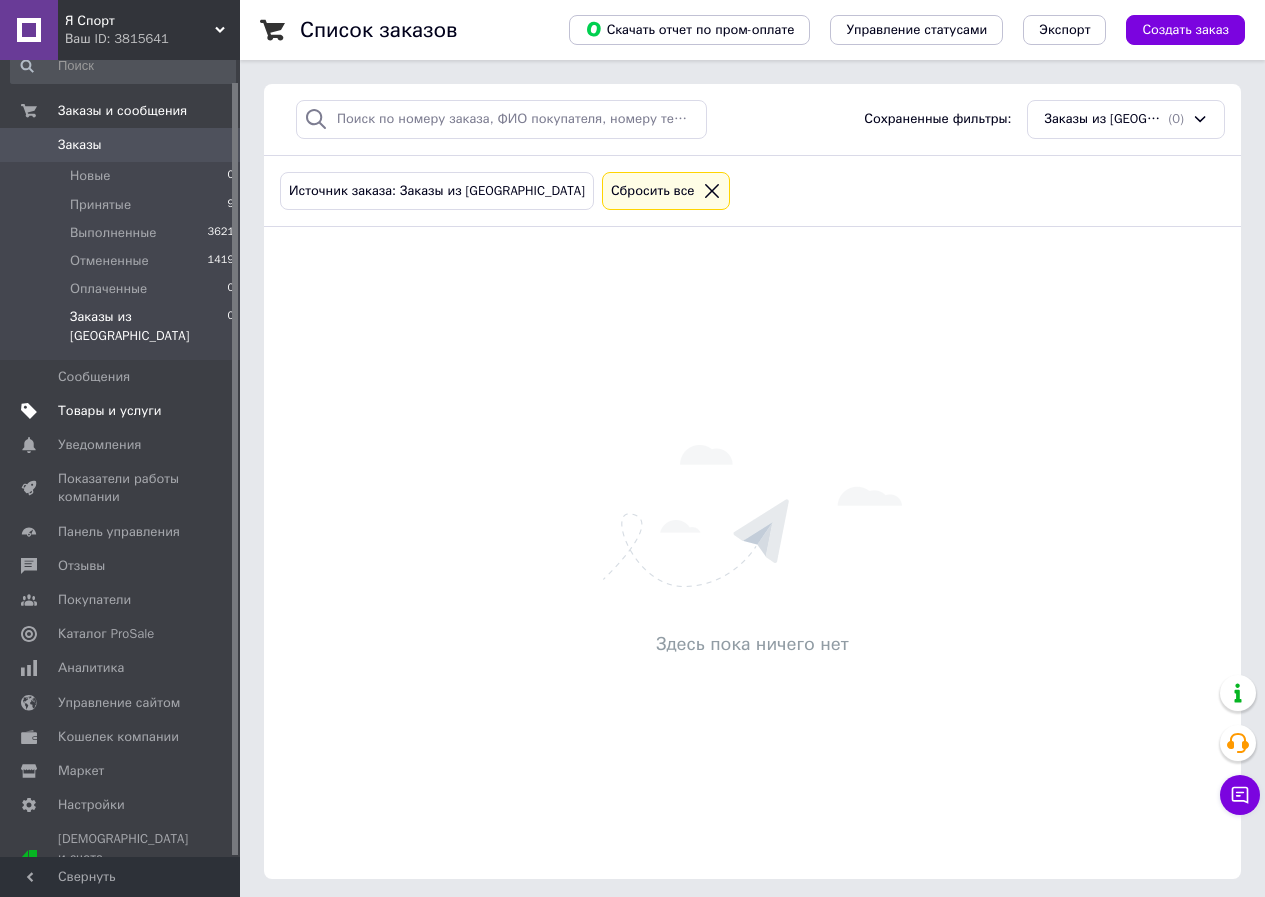 click on "Товары и услуги" at bounding box center (110, 411) 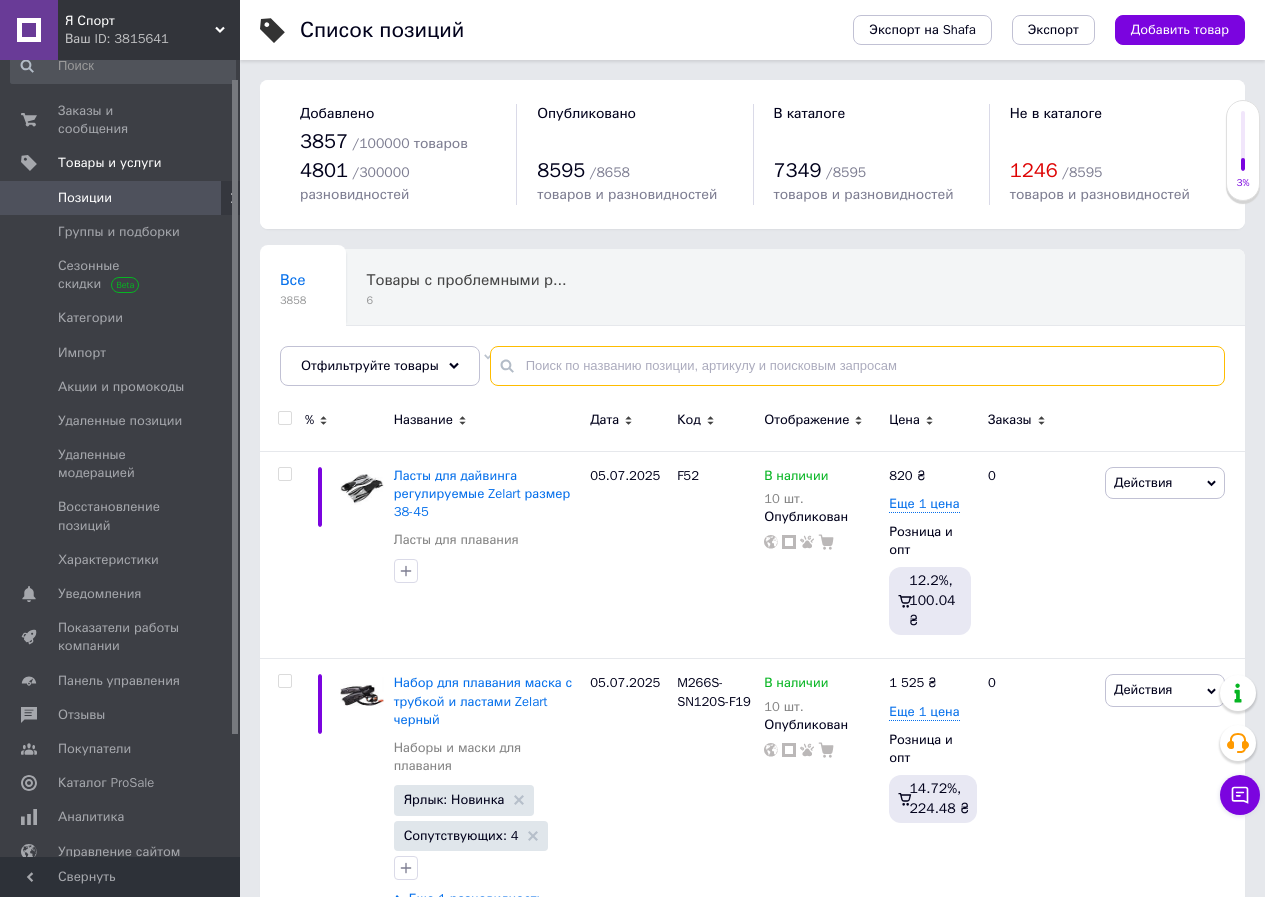 click at bounding box center (857, 366) 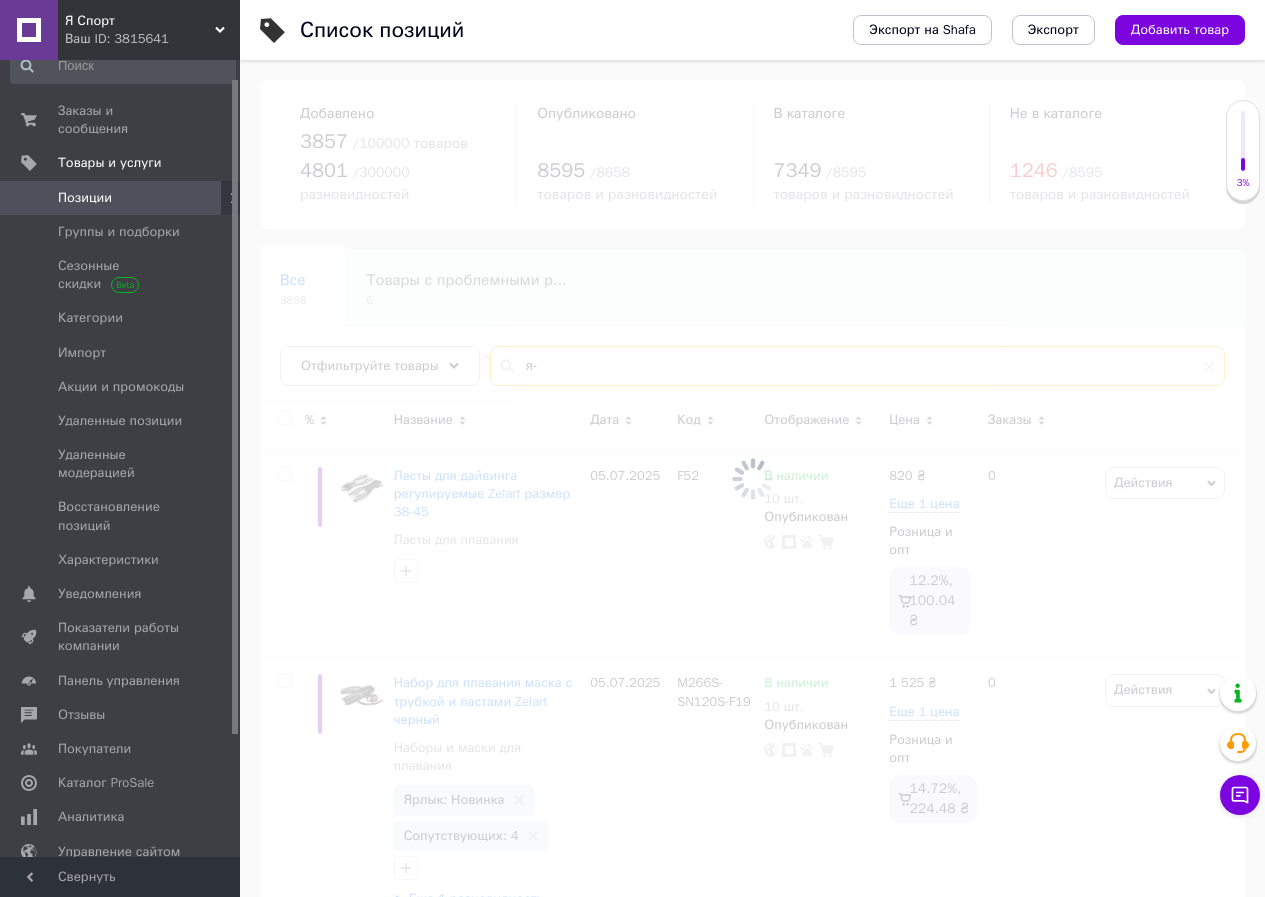 type on "я" 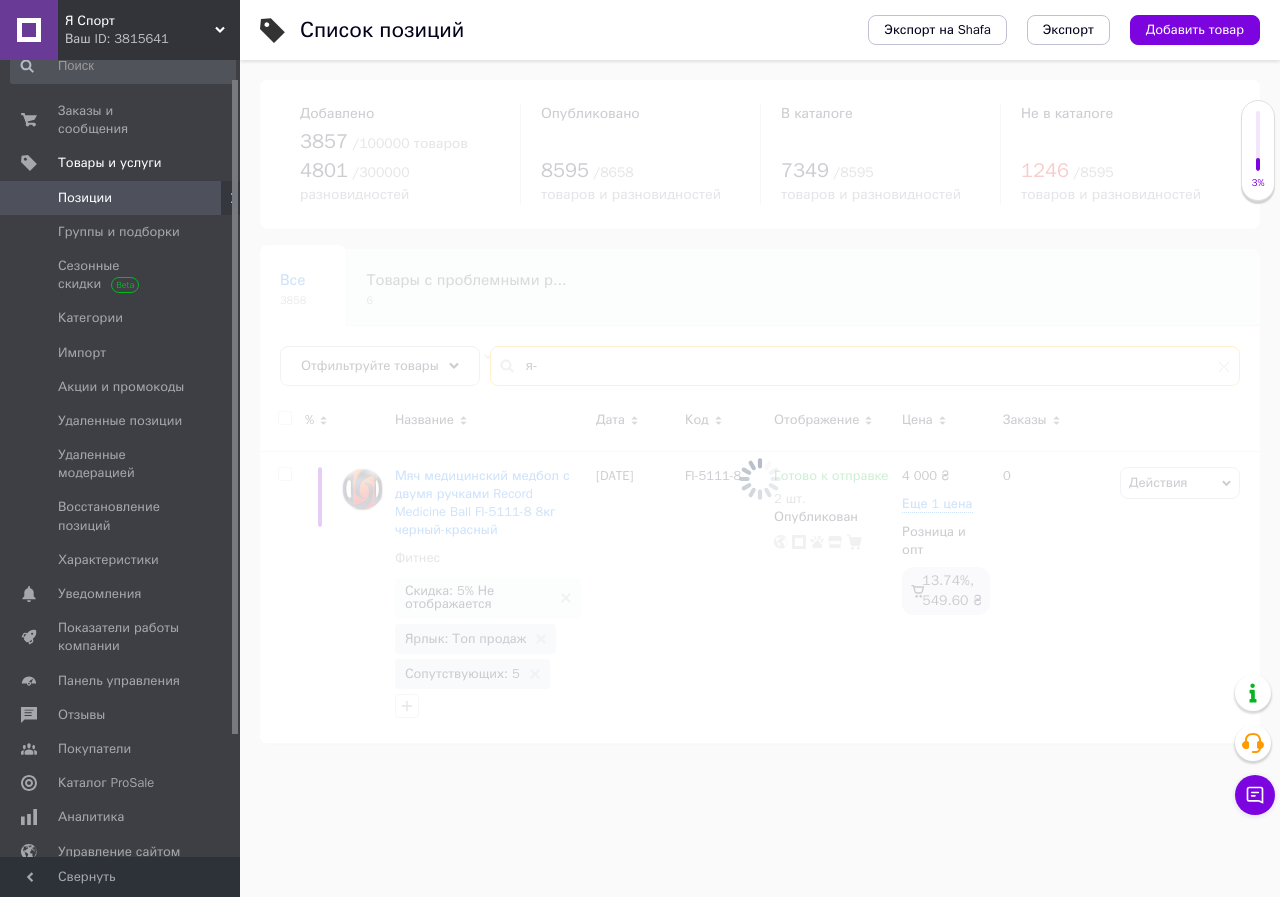 type on "я" 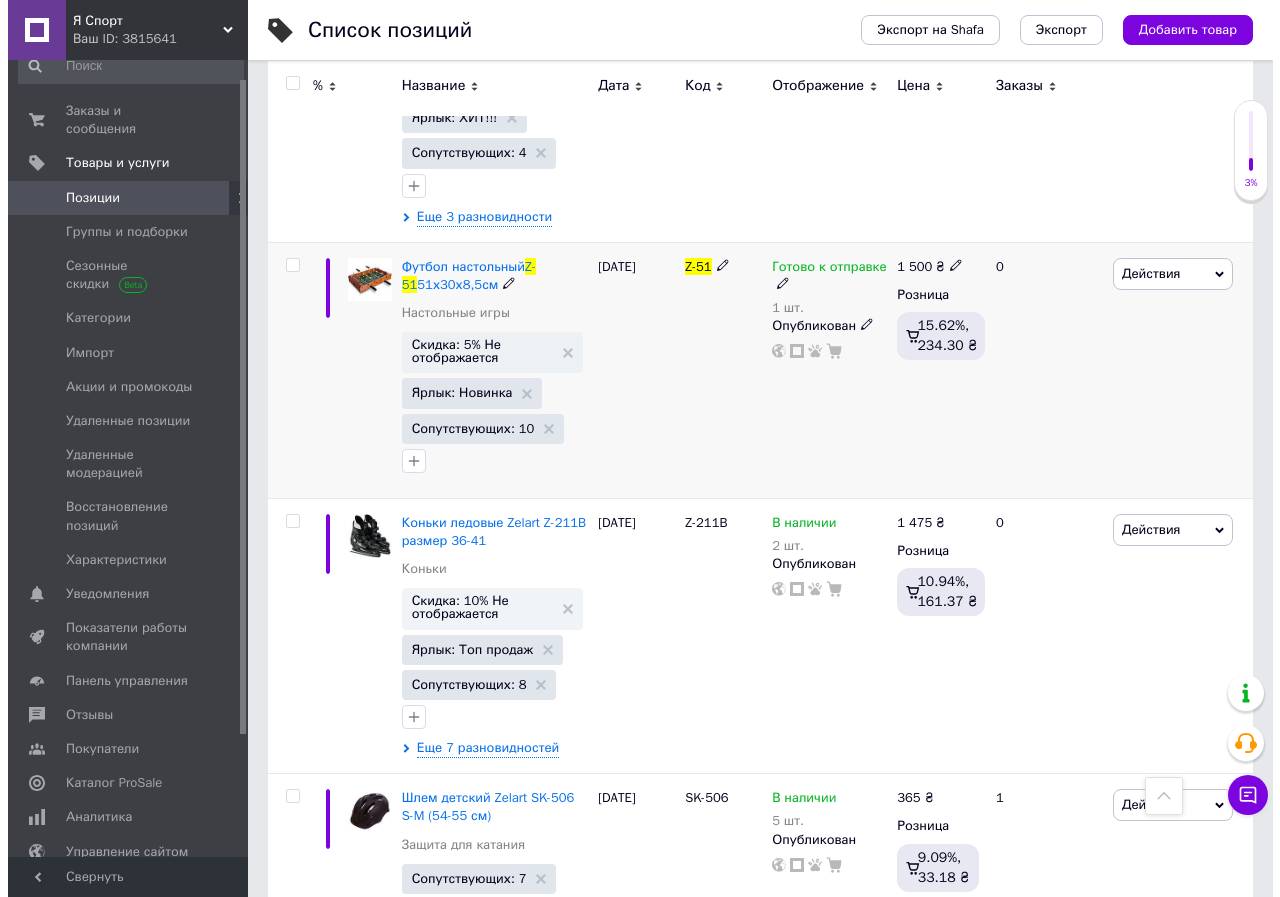 scroll, scrollTop: 2700, scrollLeft: 0, axis: vertical 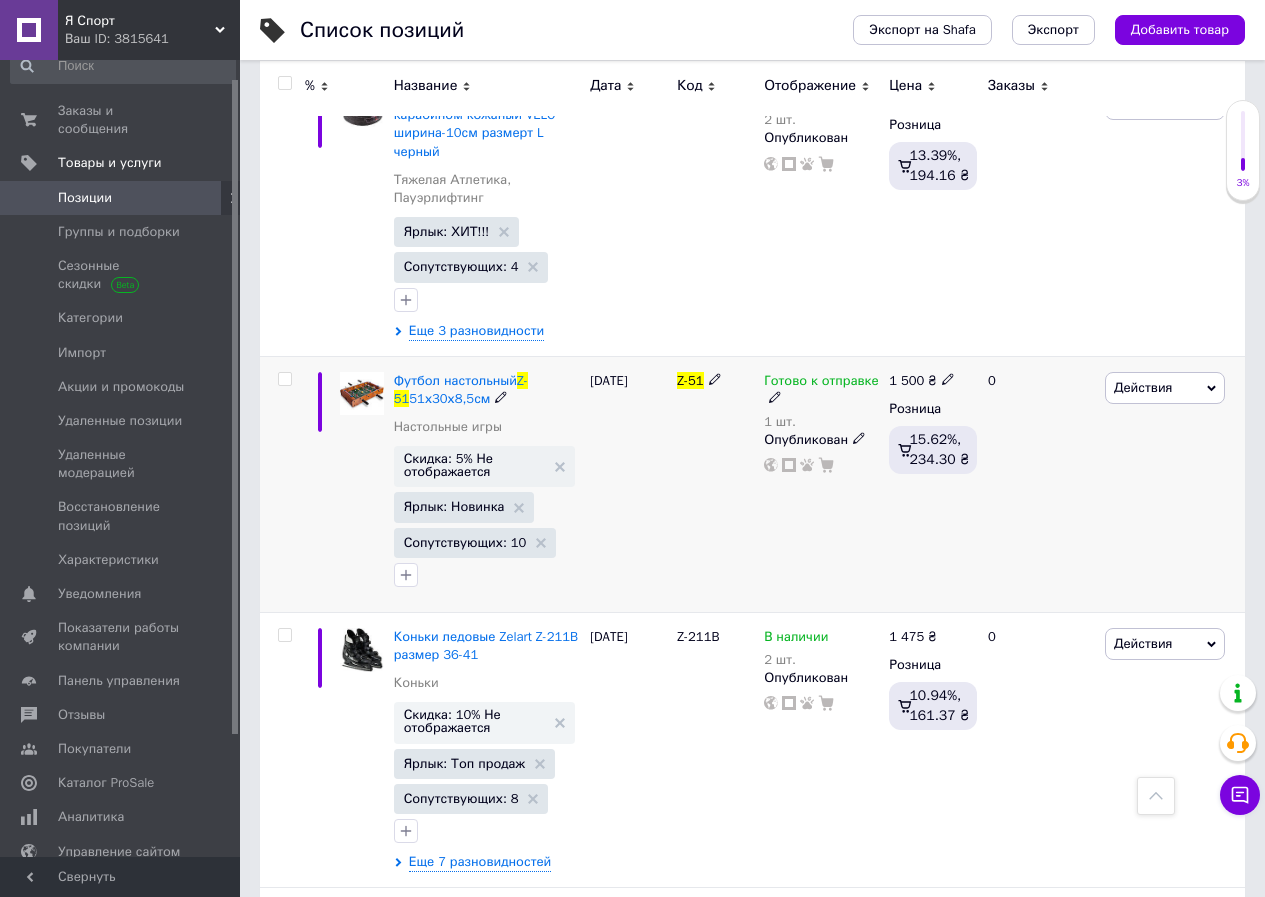 type on "z-51" 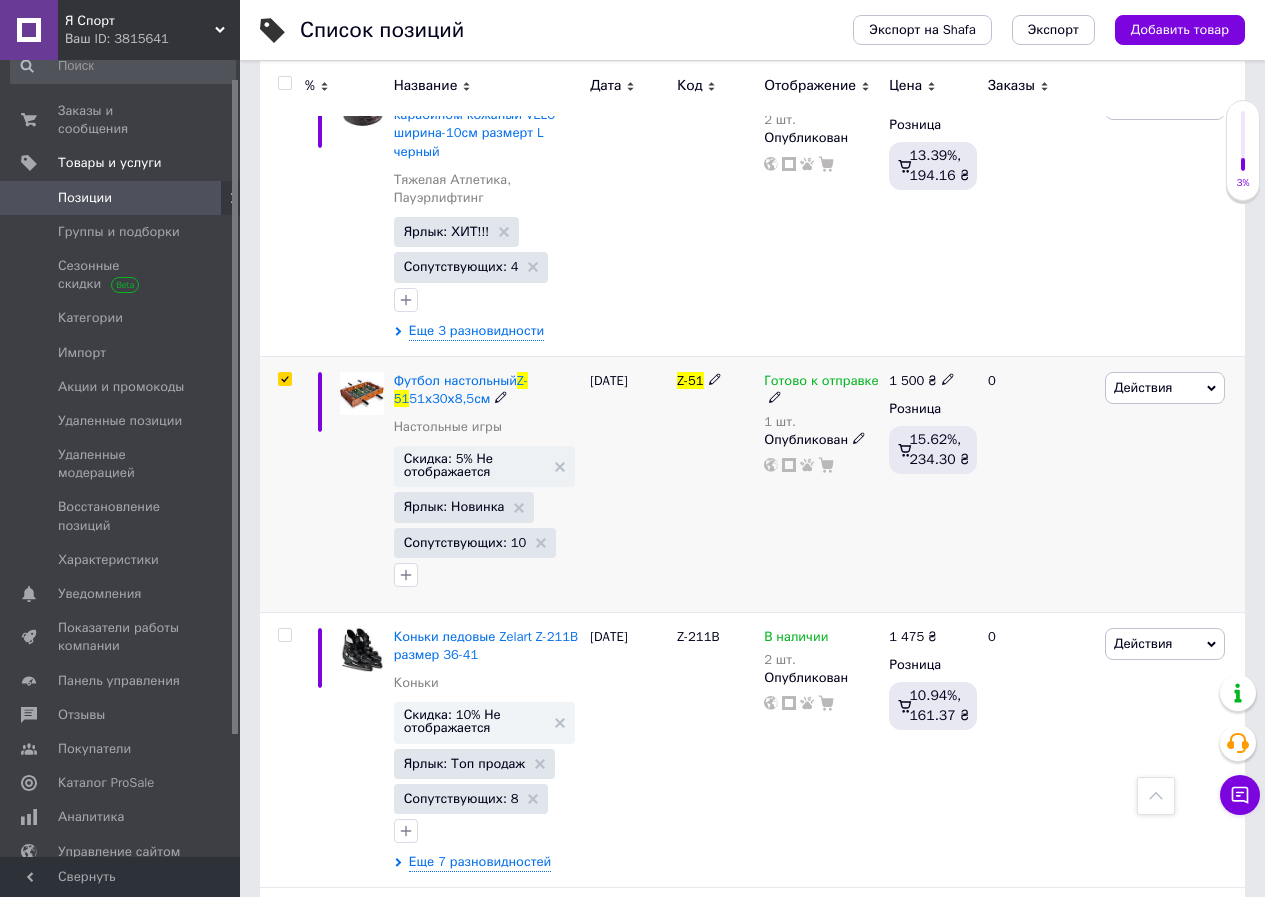 checkbox on "true" 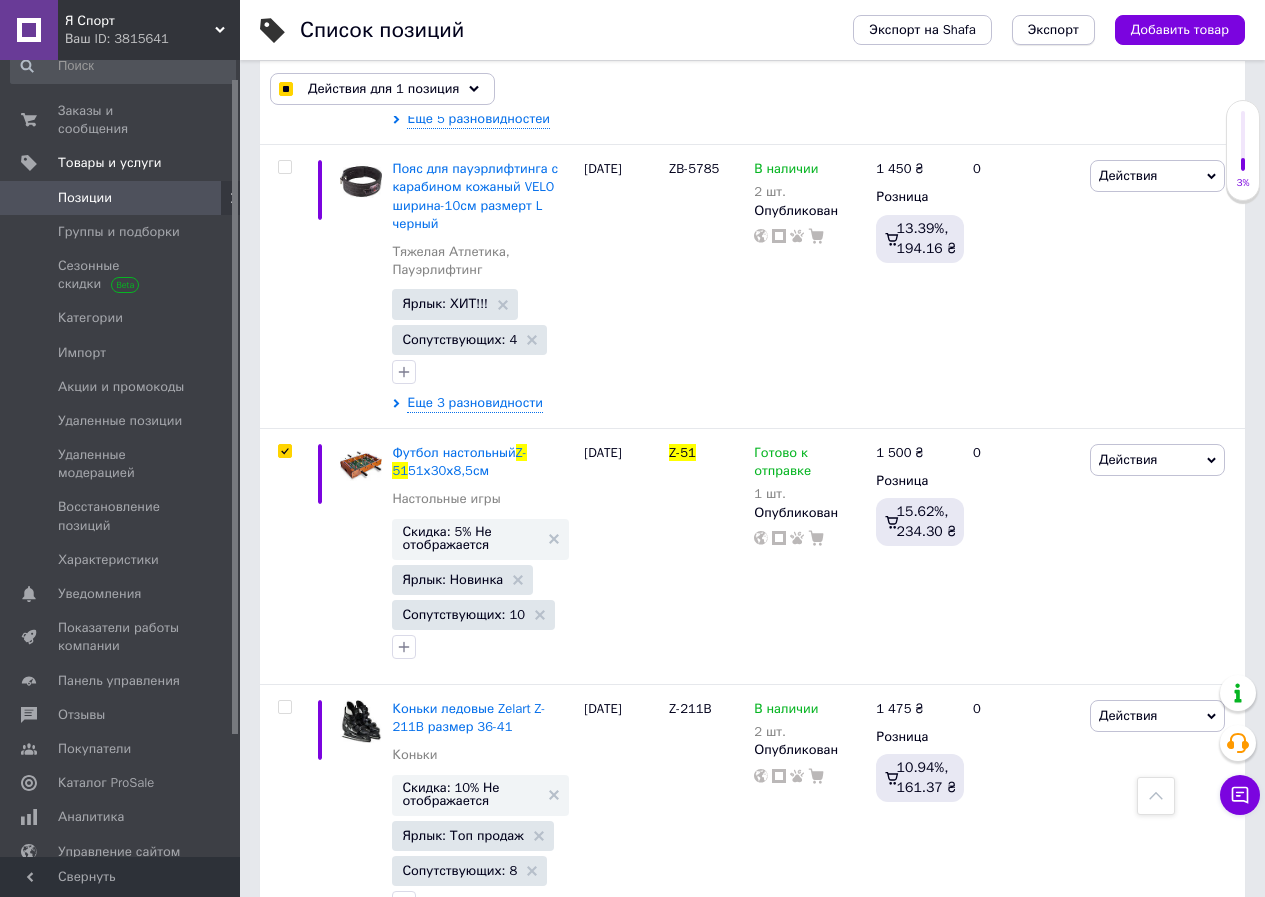 click on "Экспорт" at bounding box center [1053, 30] 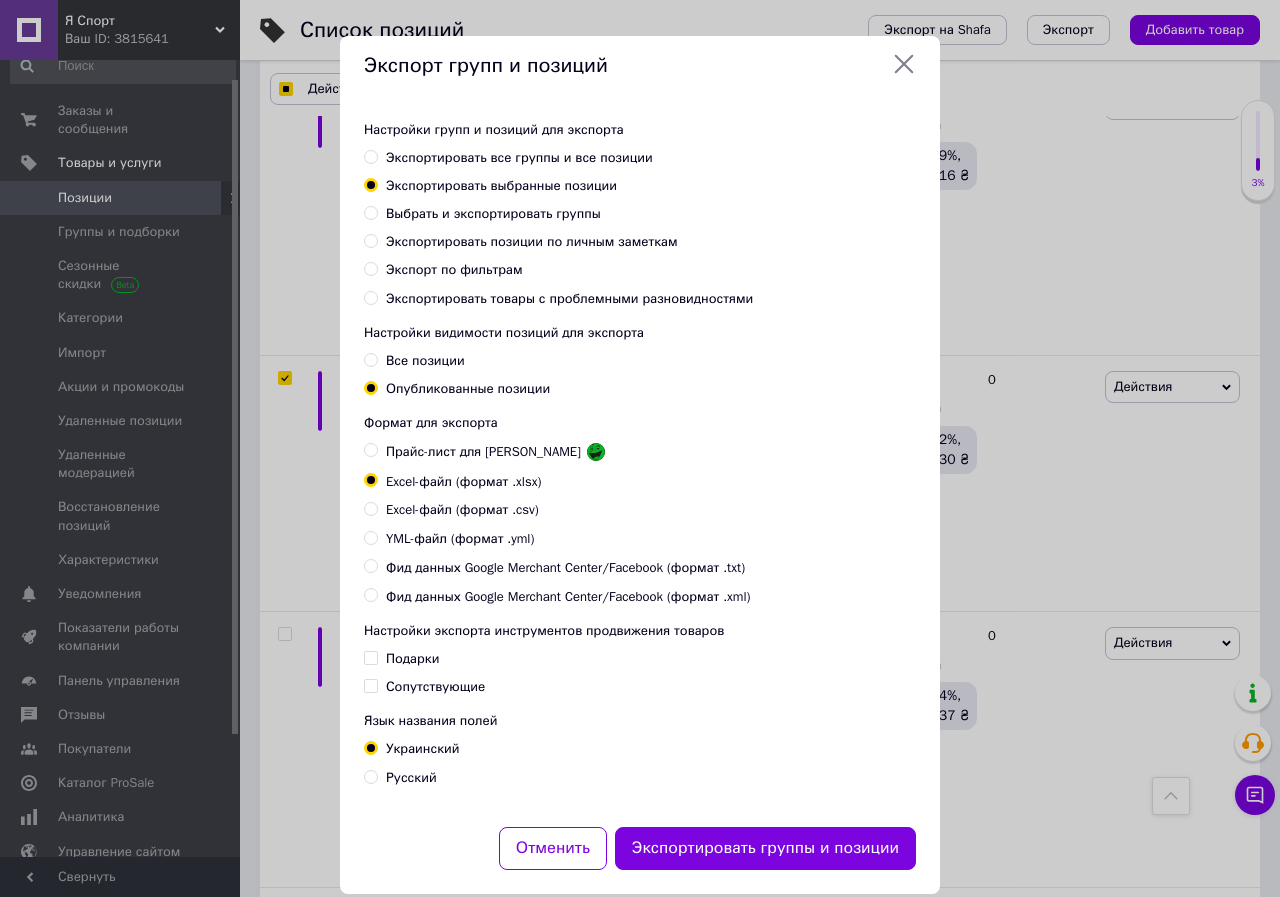 checkbox on "true" 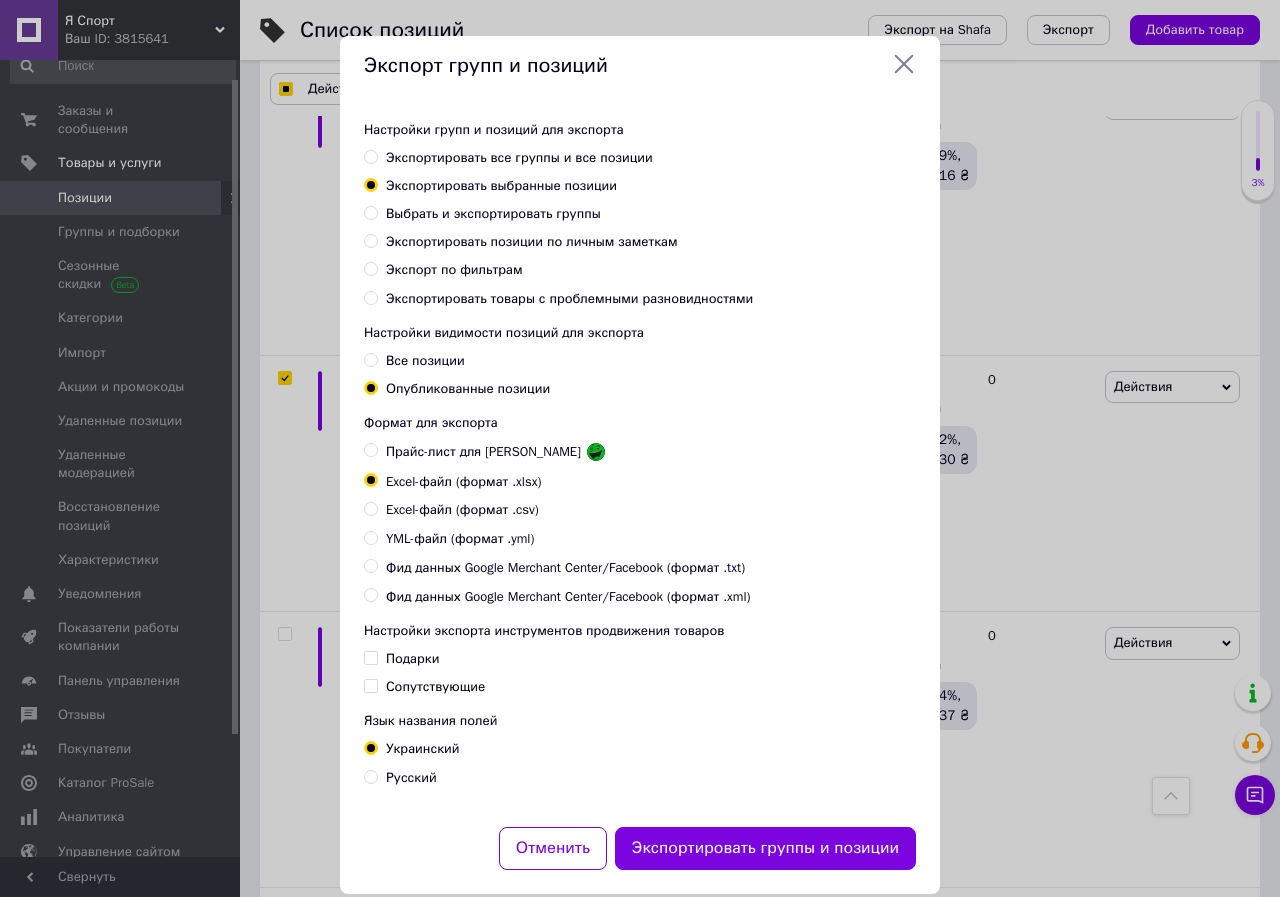 click on "Прайс-лист для [PERSON_NAME]" at bounding box center (370, 449) 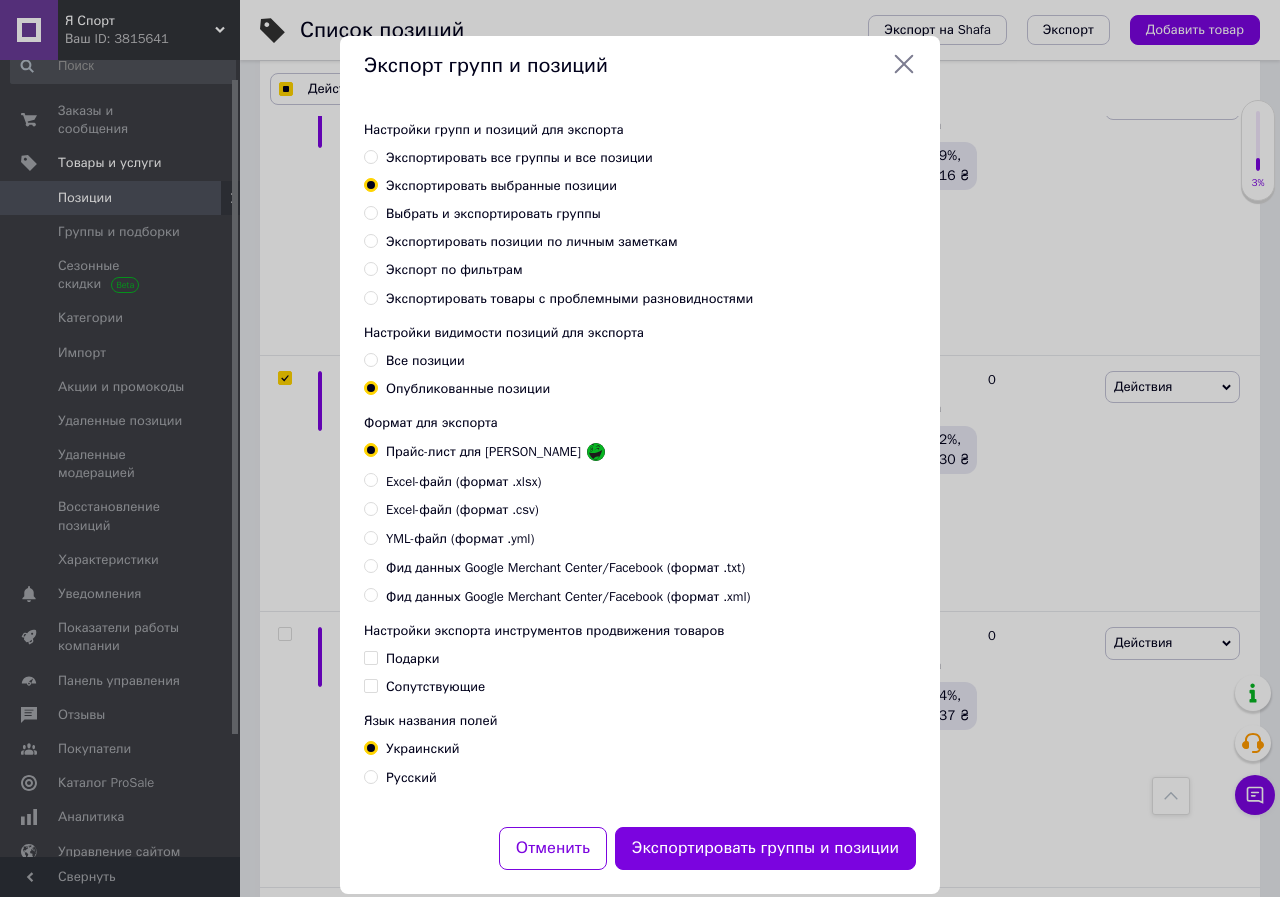 checkbox on "true" 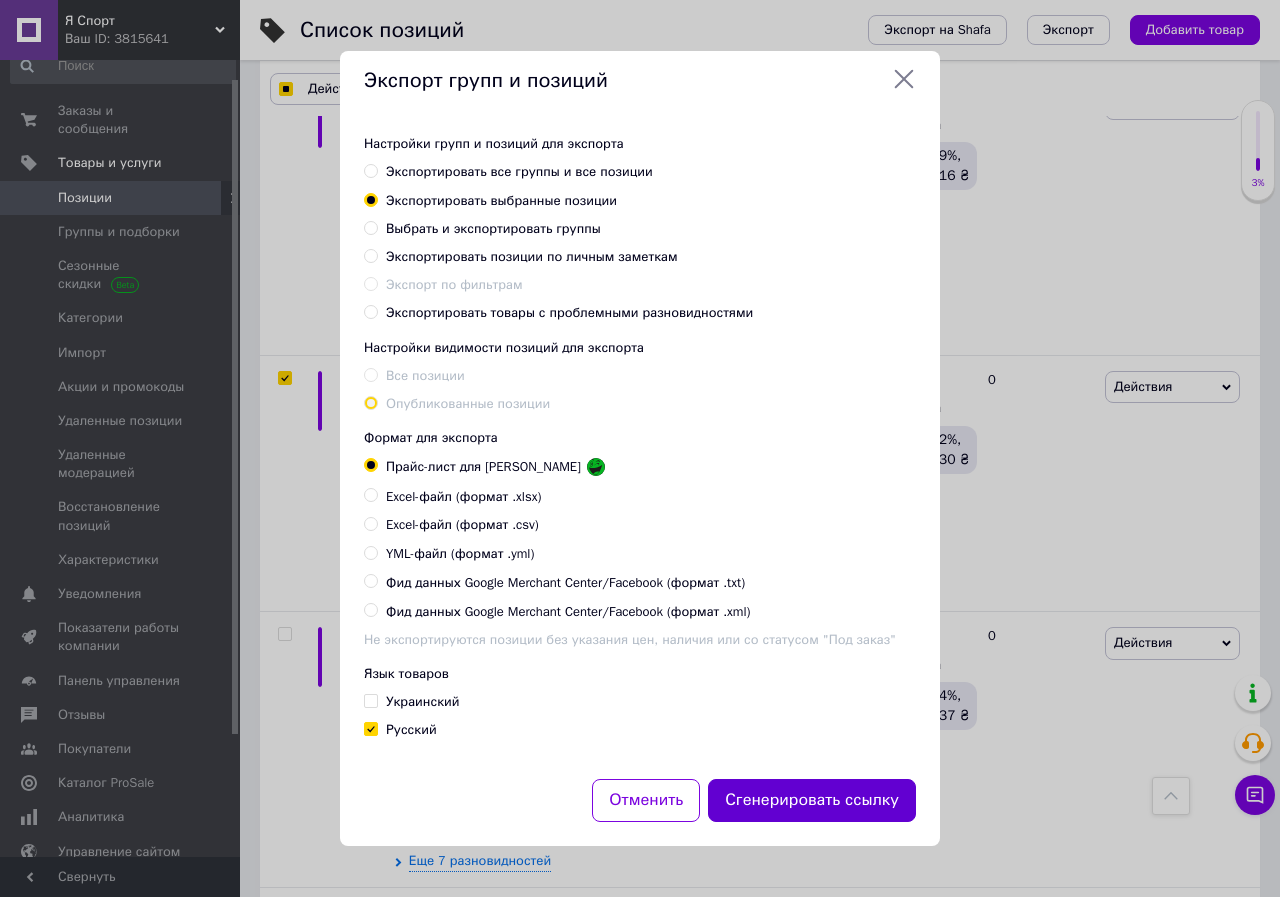 click on "Сгенерировать ссылку" at bounding box center [812, 800] 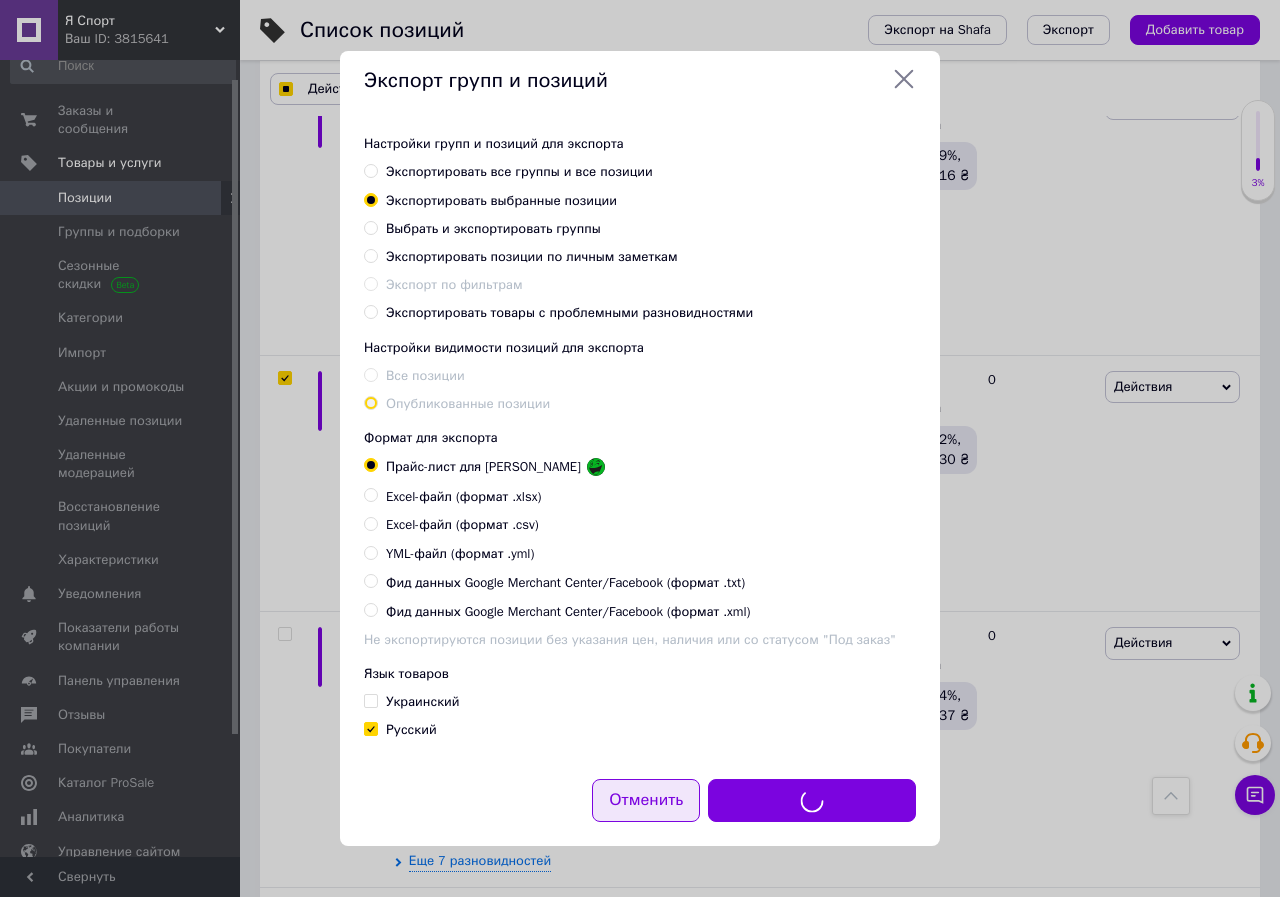 checkbox on "true" 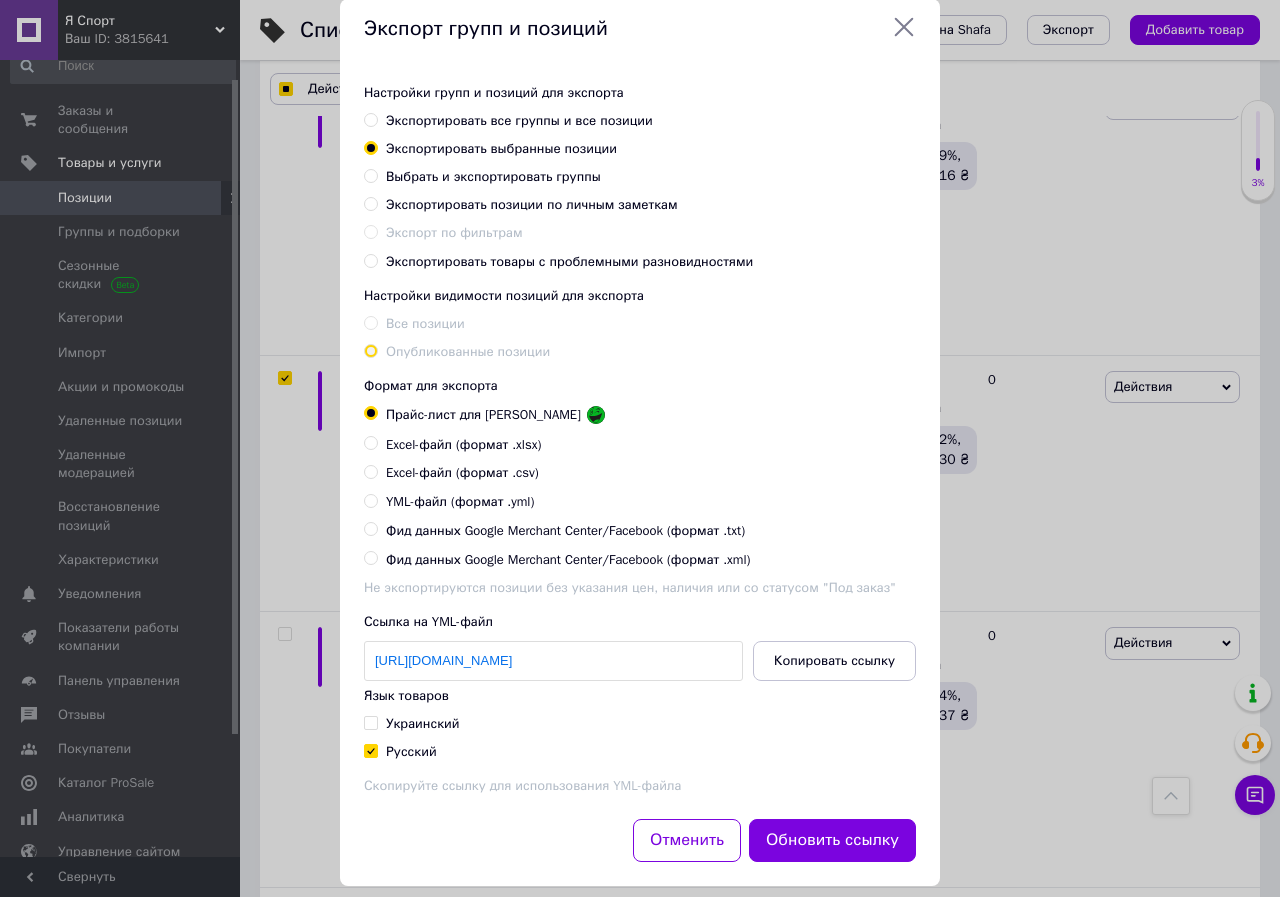 scroll, scrollTop: 60, scrollLeft: 0, axis: vertical 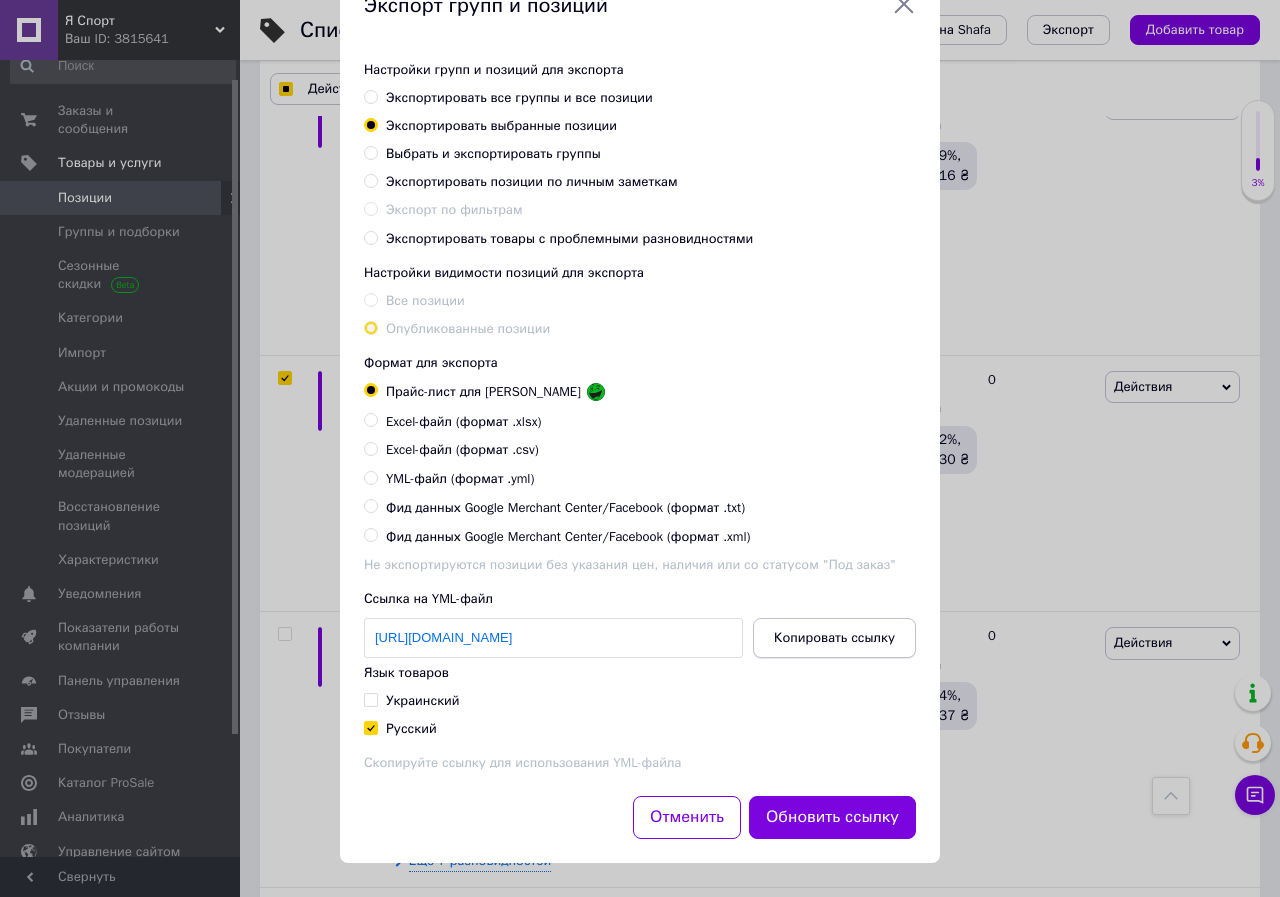 click on "Копировать ссылку" at bounding box center (834, 638) 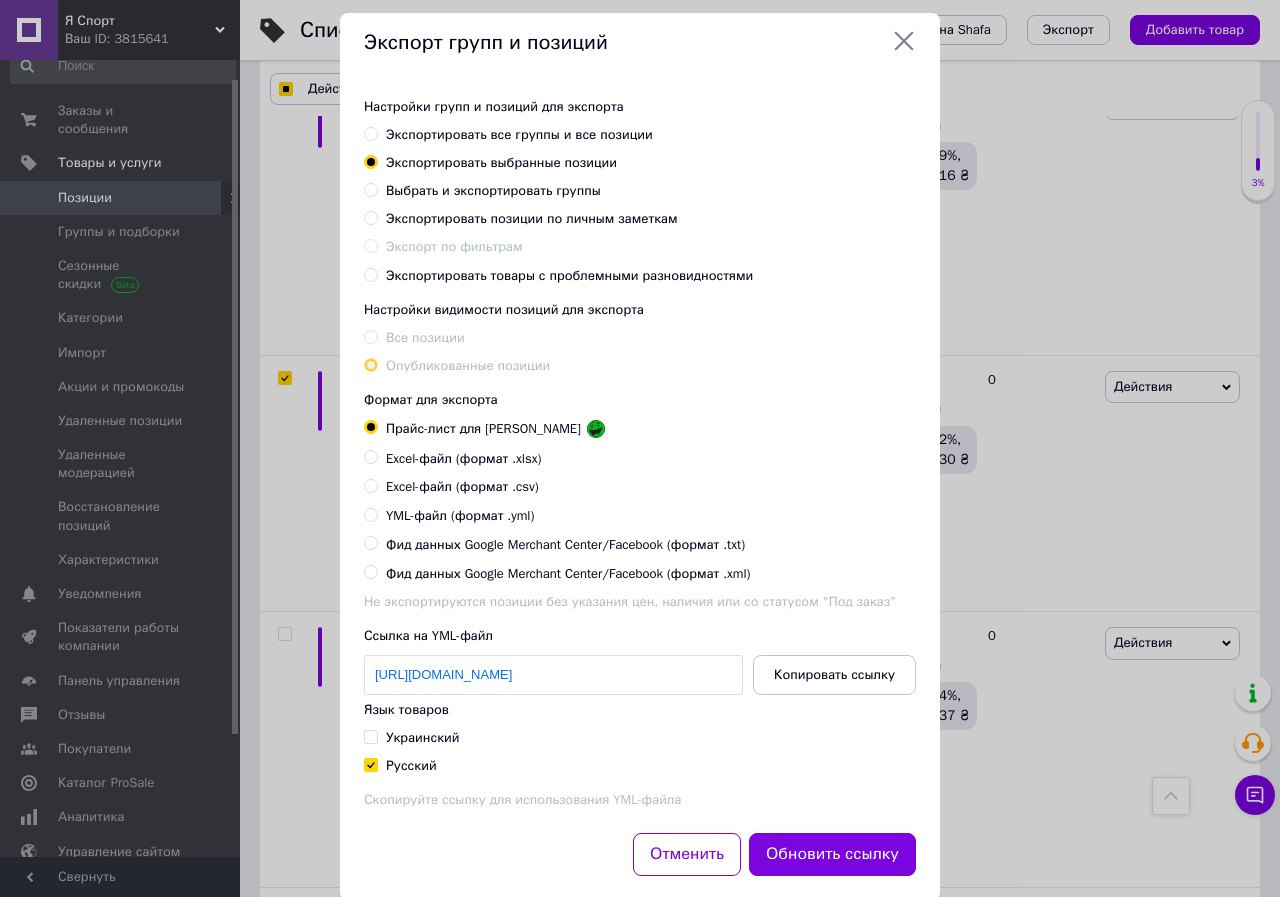 scroll, scrollTop: 0, scrollLeft: 0, axis: both 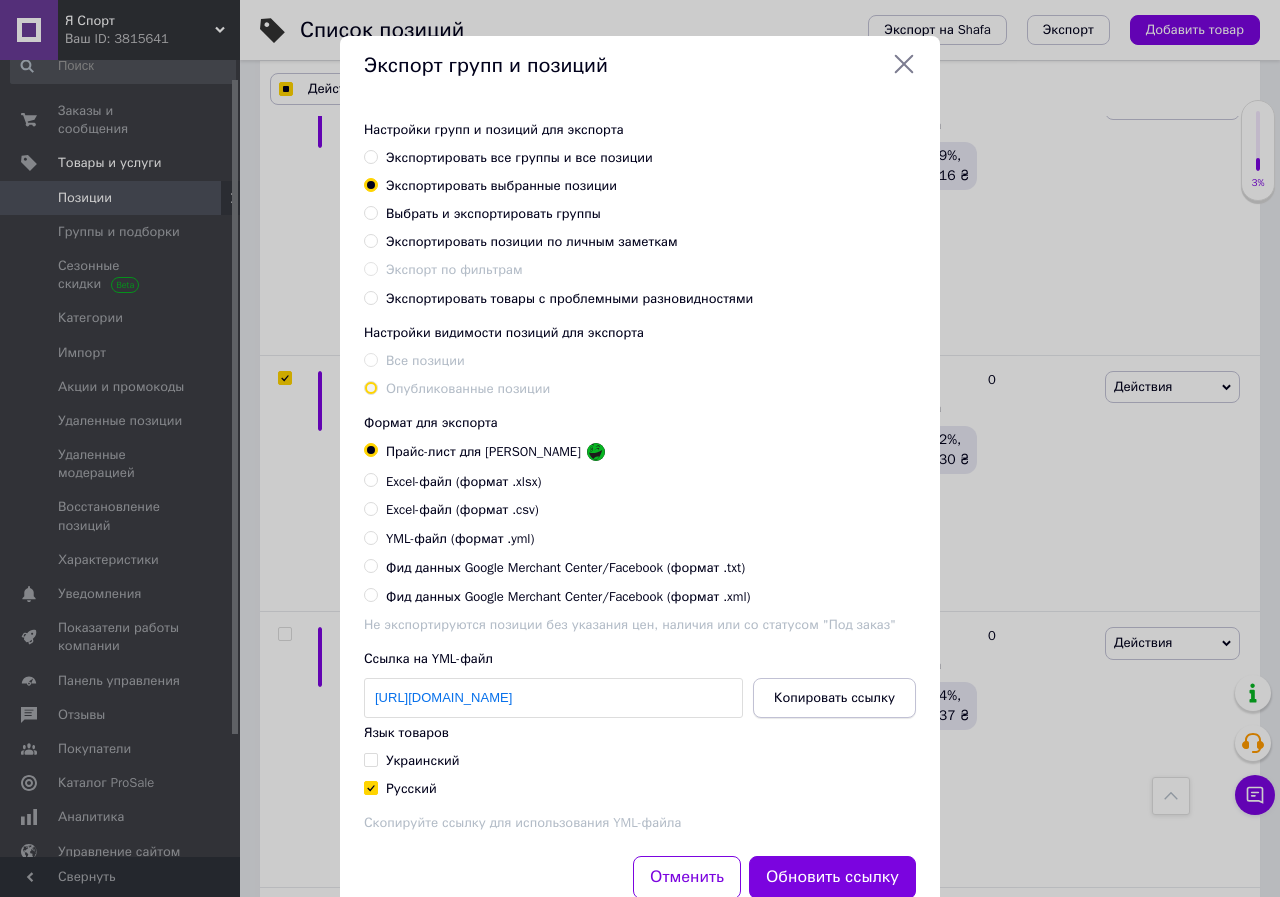 click on "Копировать ссылку" at bounding box center (834, 698) 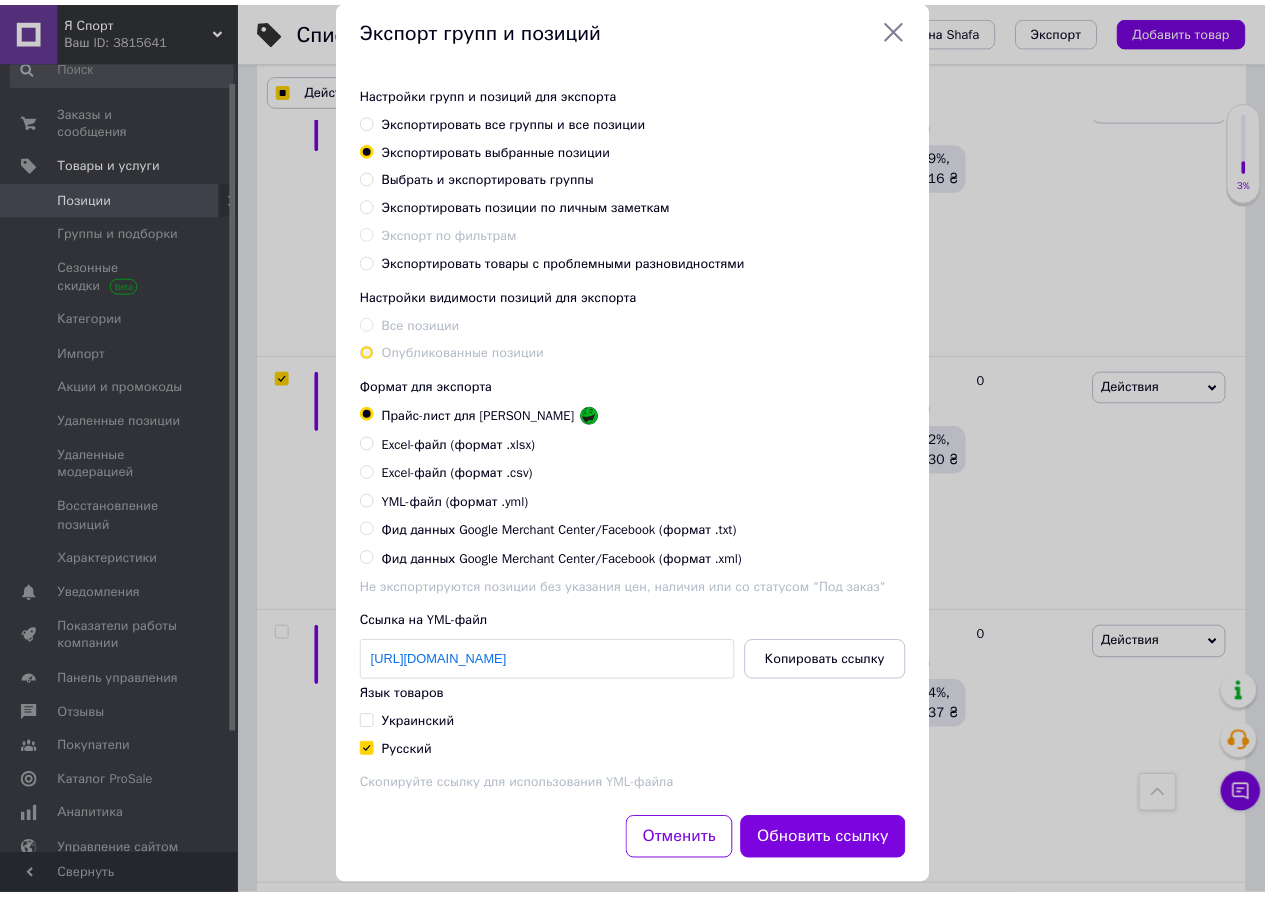 scroll, scrollTop: 60, scrollLeft: 0, axis: vertical 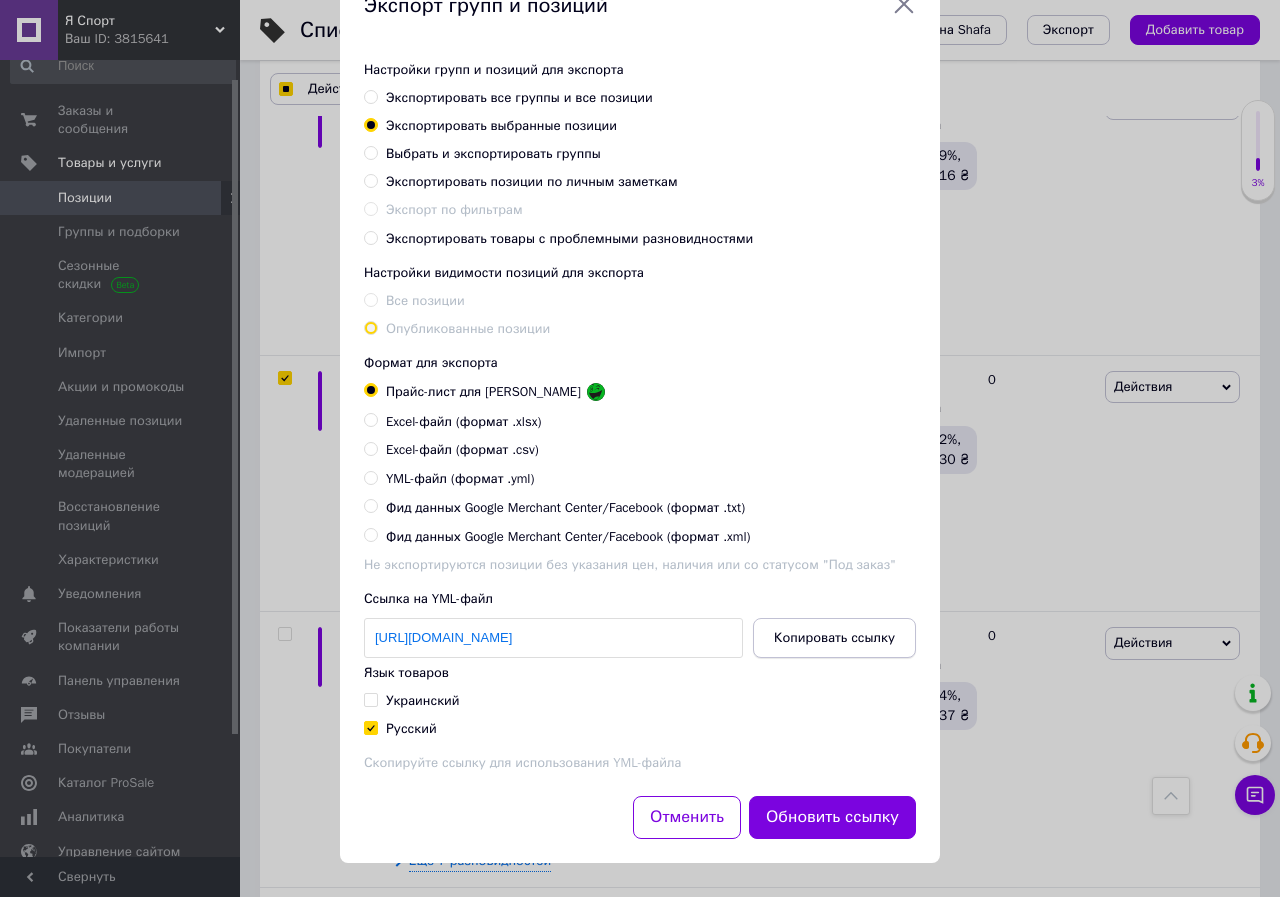 drag, startPoint x: 836, startPoint y: 641, endPoint x: 795, endPoint y: 643, distance: 41.04875 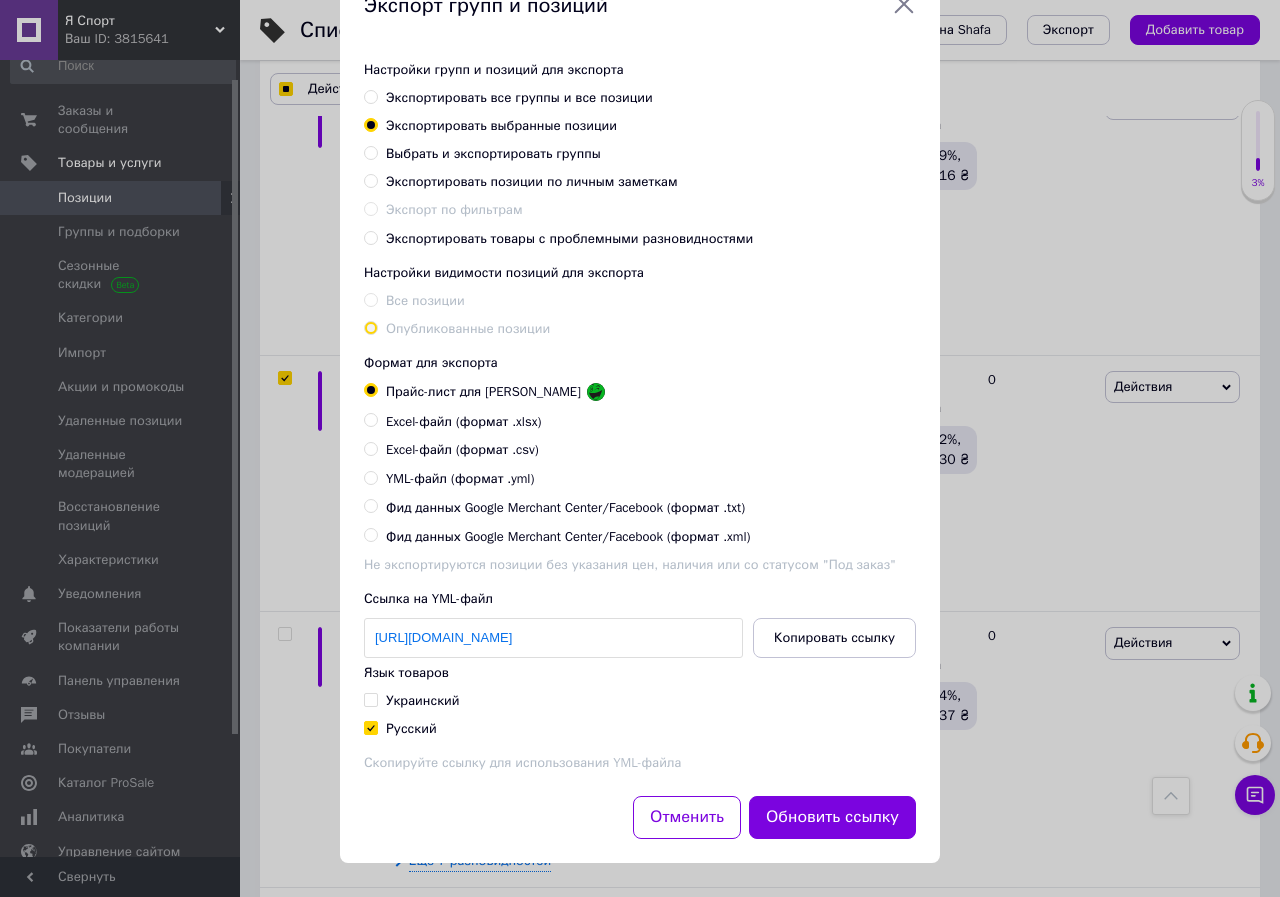 click on "Экспорт групп и позиций Настройки групп и позиций для экспорта Экспортировать все группы и все позиции Экспортировать выбранные позиции Выбрать и экспортировать группы Экспортировать позиции по личным заметкам Экспорт по фильтрам Экспортировать товары с проблемными разновидностями Настройки видимости позиций для экспорта Все позиции Опубликованные позиции Формат для экспорта Прайс-лист для Розетки Excel-файл (формат .xlsx) Excel-файл (формат .csv) YML-файл (формат .yml) Фид данных Google Merchant Center/Facebook (формат .txt) Фид данных Google Merchant Center/Facebook (формат .xml) Язык товаров" at bounding box center [640, 419] 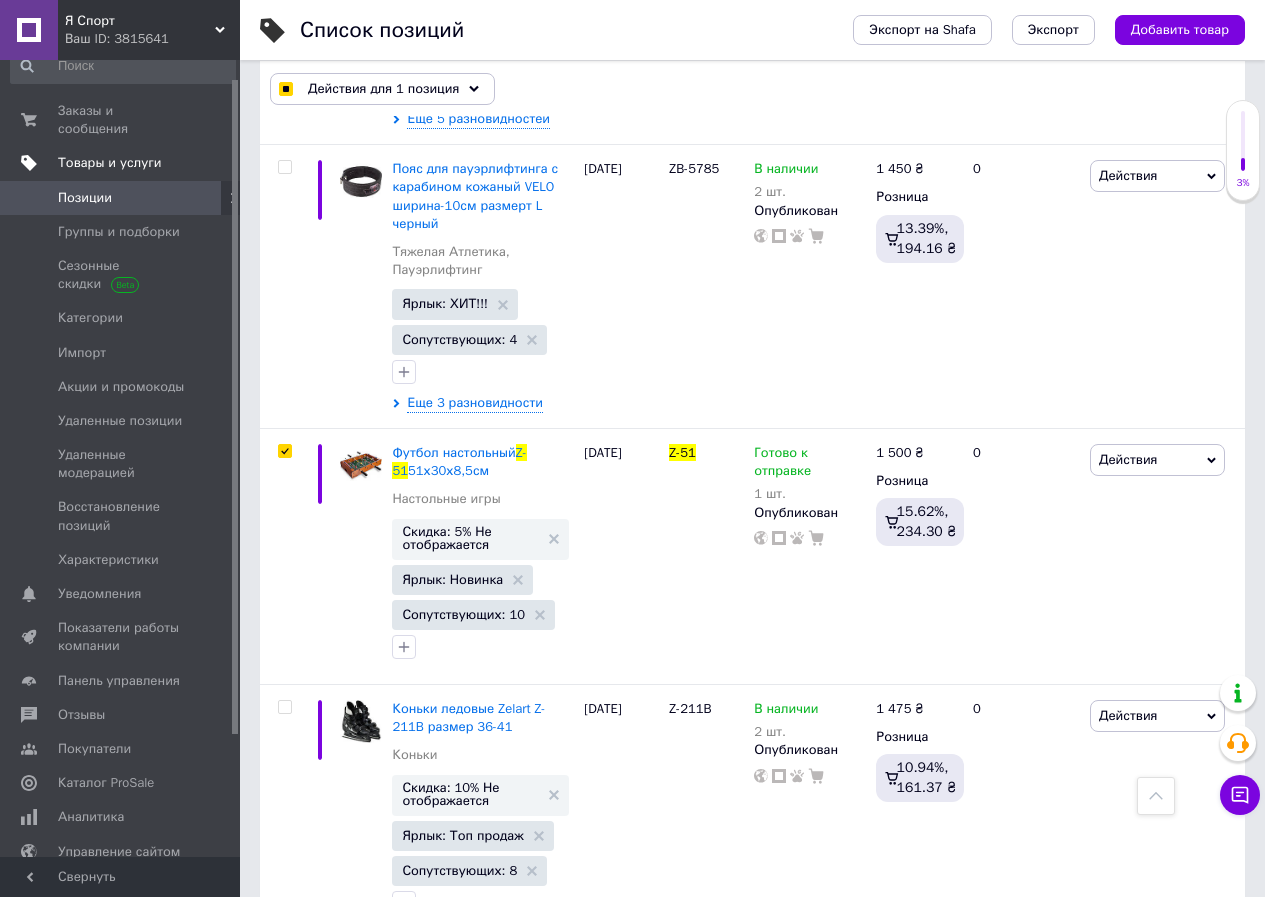 click on "Товары и услуги" at bounding box center [110, 163] 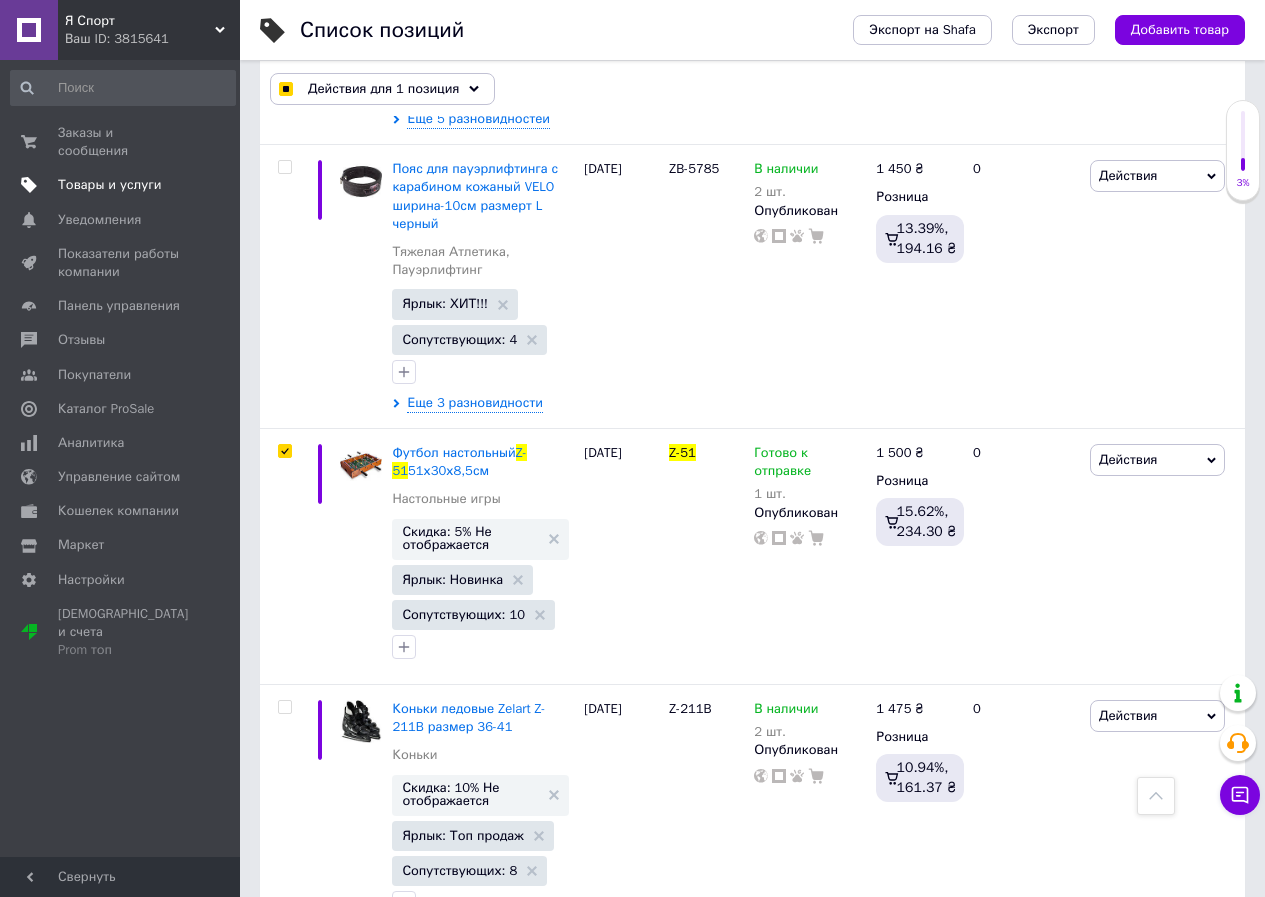 scroll, scrollTop: 0, scrollLeft: 0, axis: both 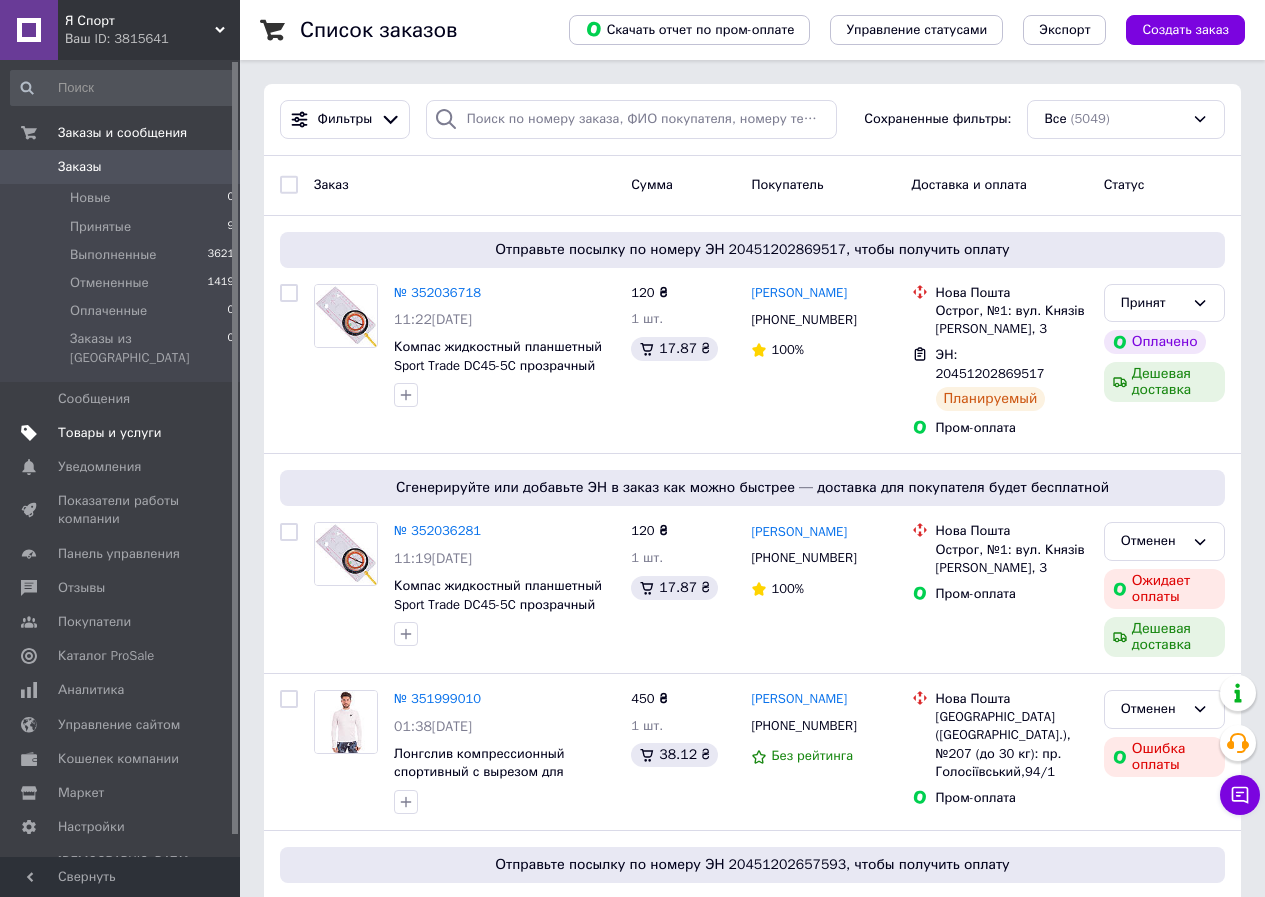 click on "Товары и услуги" at bounding box center [110, 433] 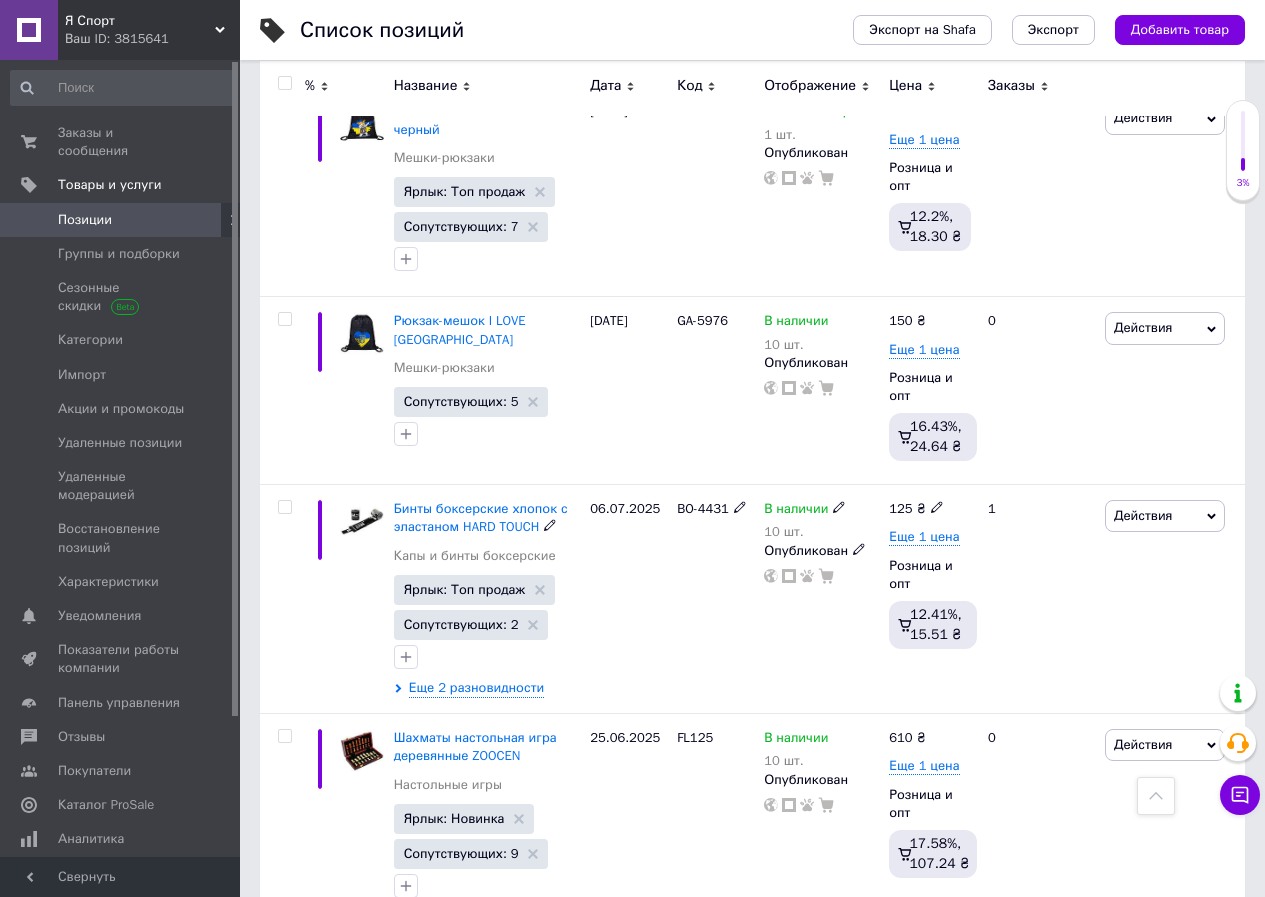 scroll, scrollTop: 4200, scrollLeft: 0, axis: vertical 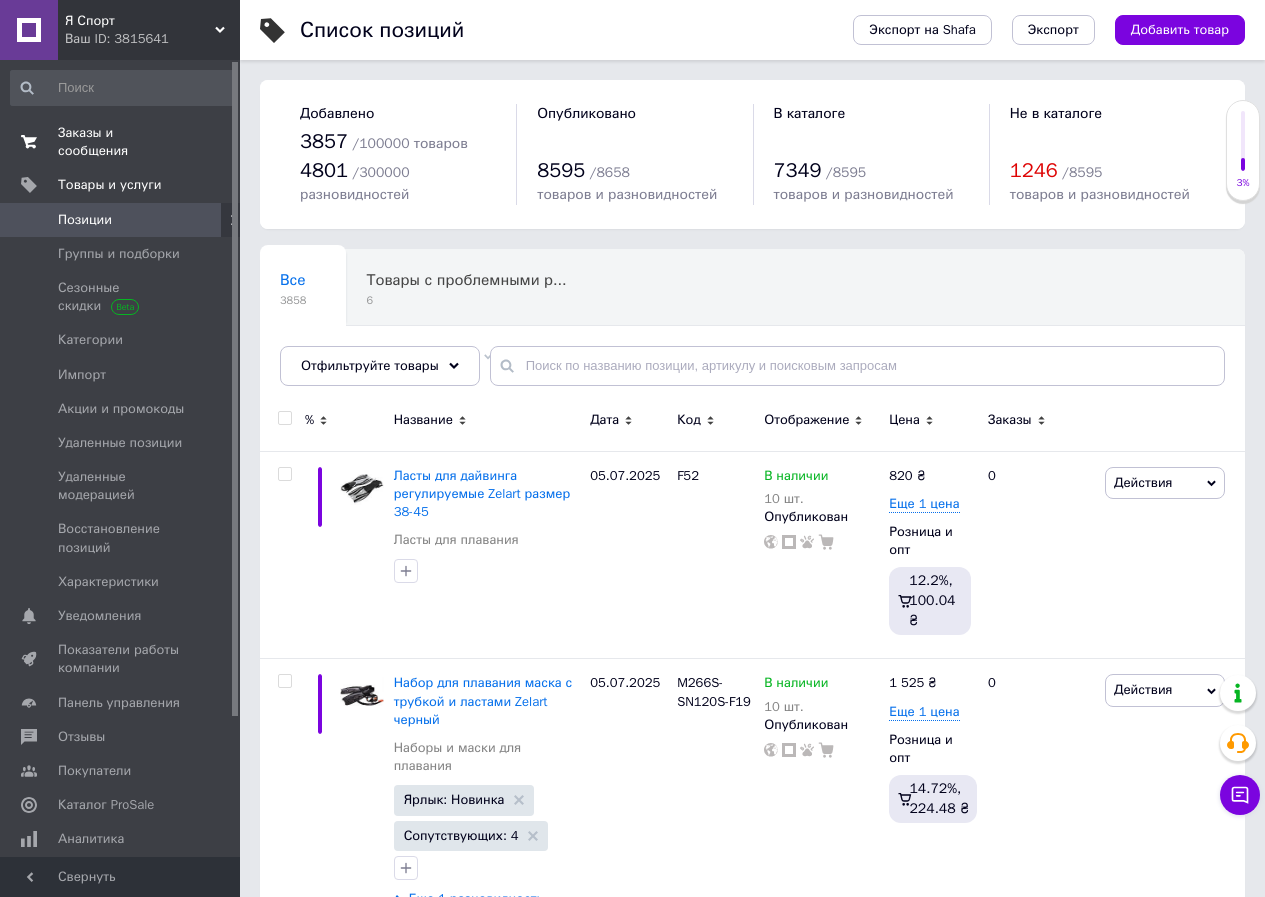 click on "Заказы и сообщения" at bounding box center (121, 142) 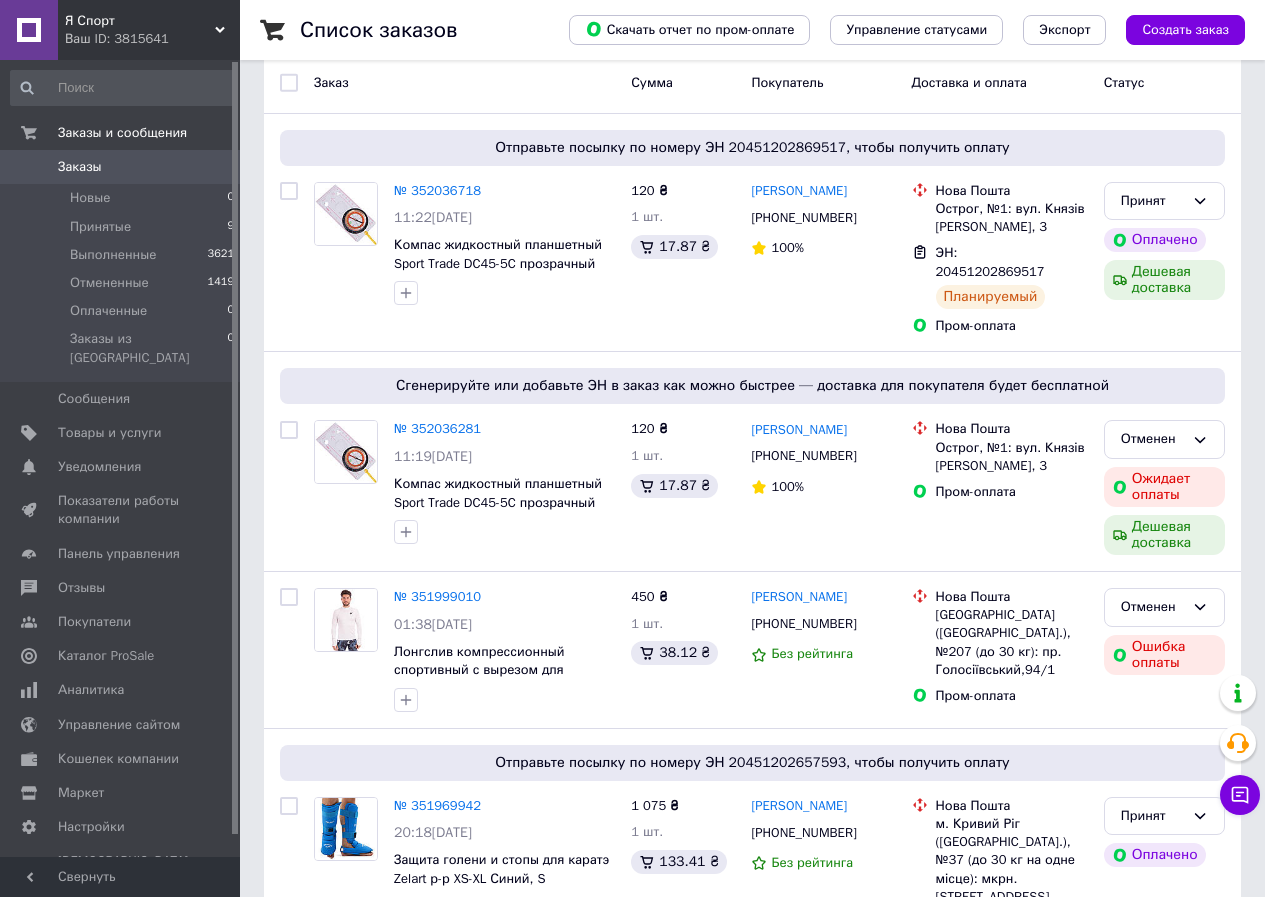 scroll, scrollTop: 100, scrollLeft: 0, axis: vertical 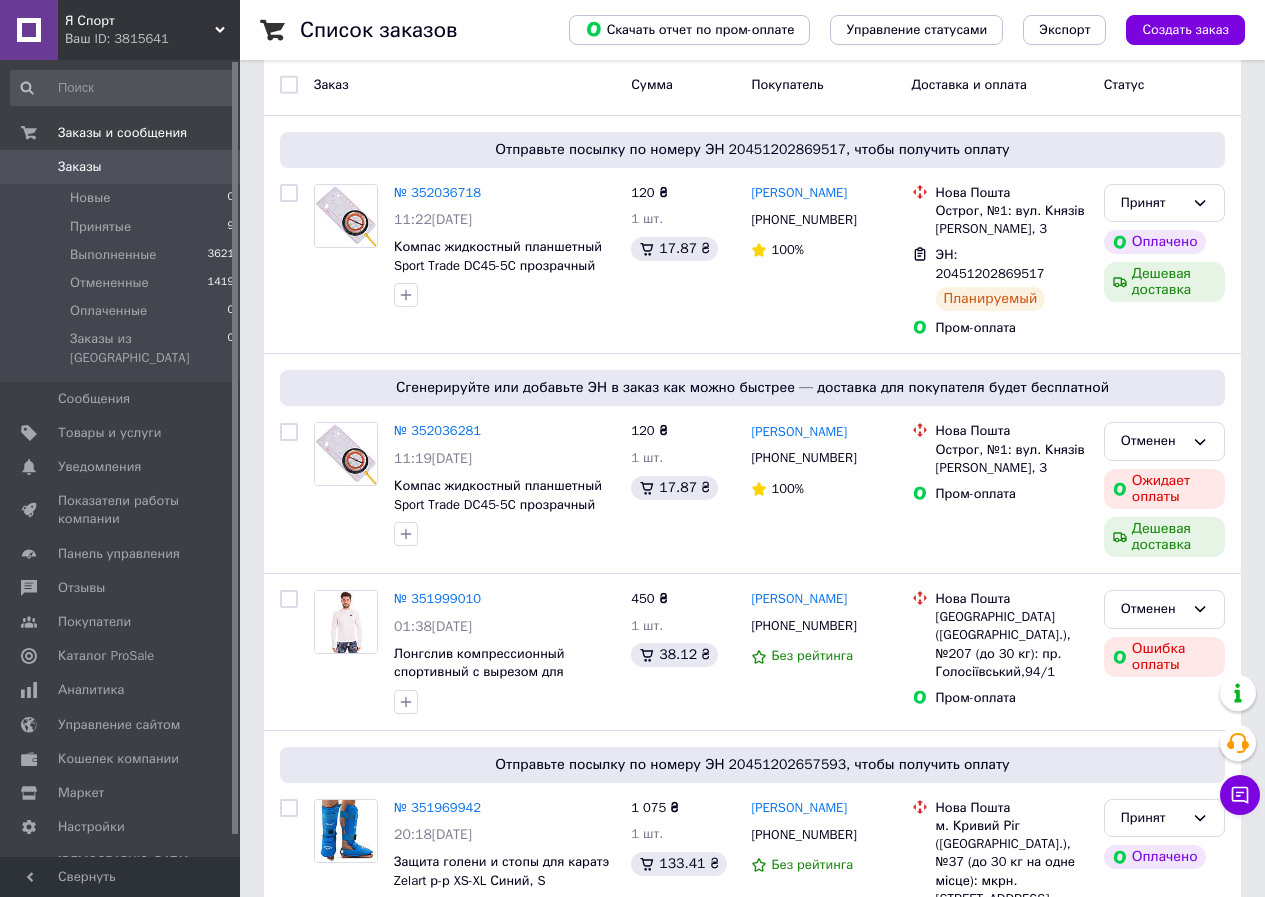 click on "Заказы 0" at bounding box center (123, 167) 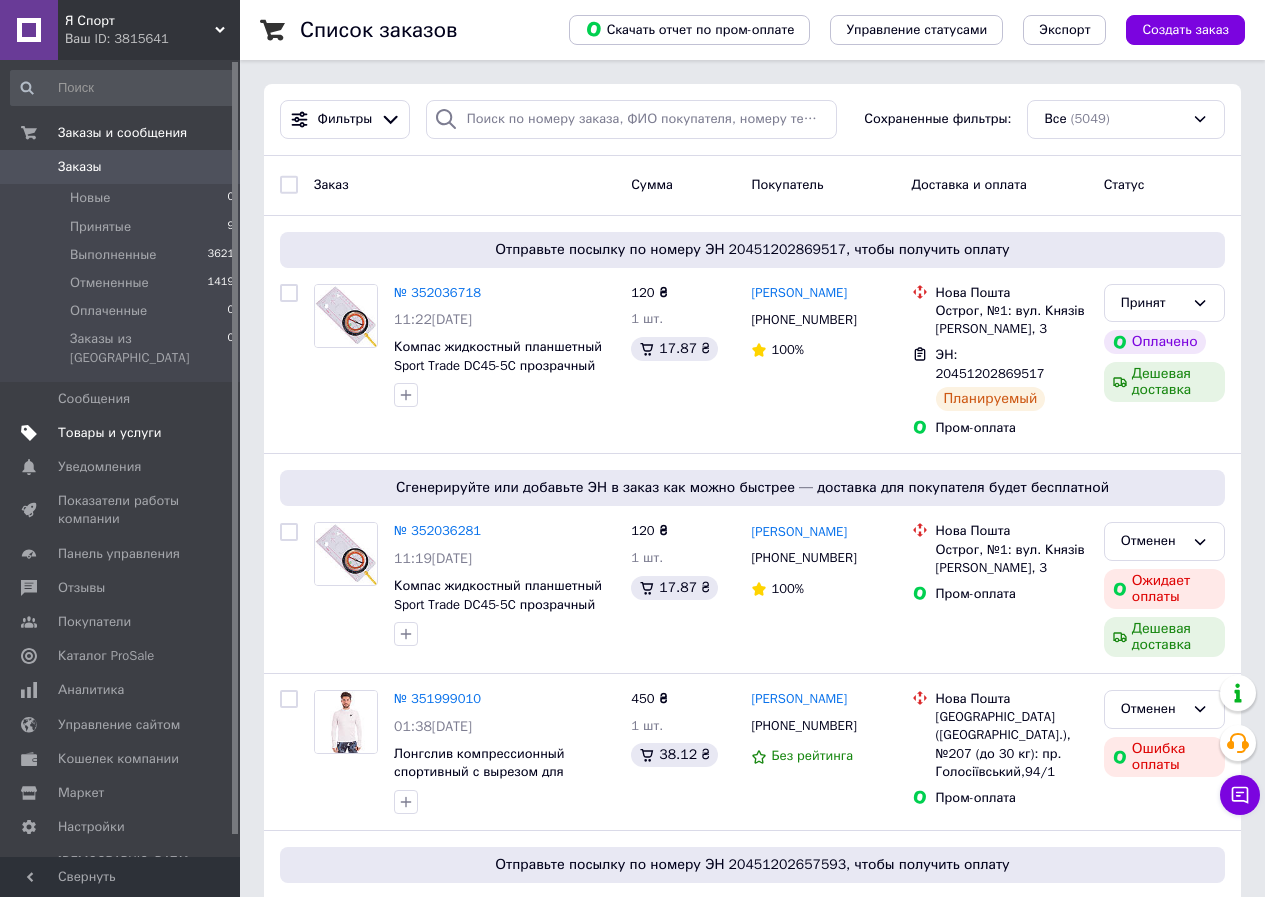click on "Товары и услуги" at bounding box center [110, 433] 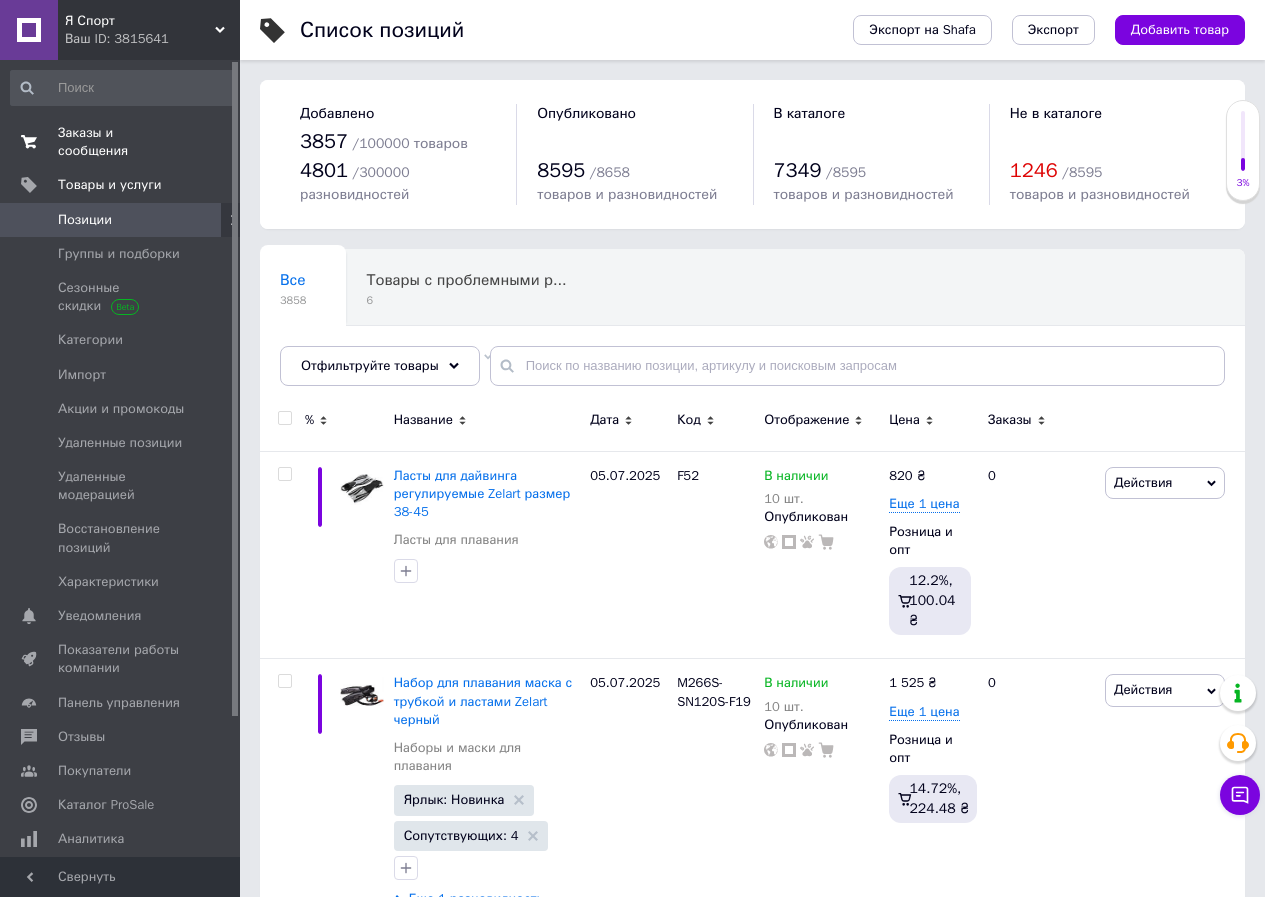 click on "Заказы и сообщения 0 0" at bounding box center (123, 142) 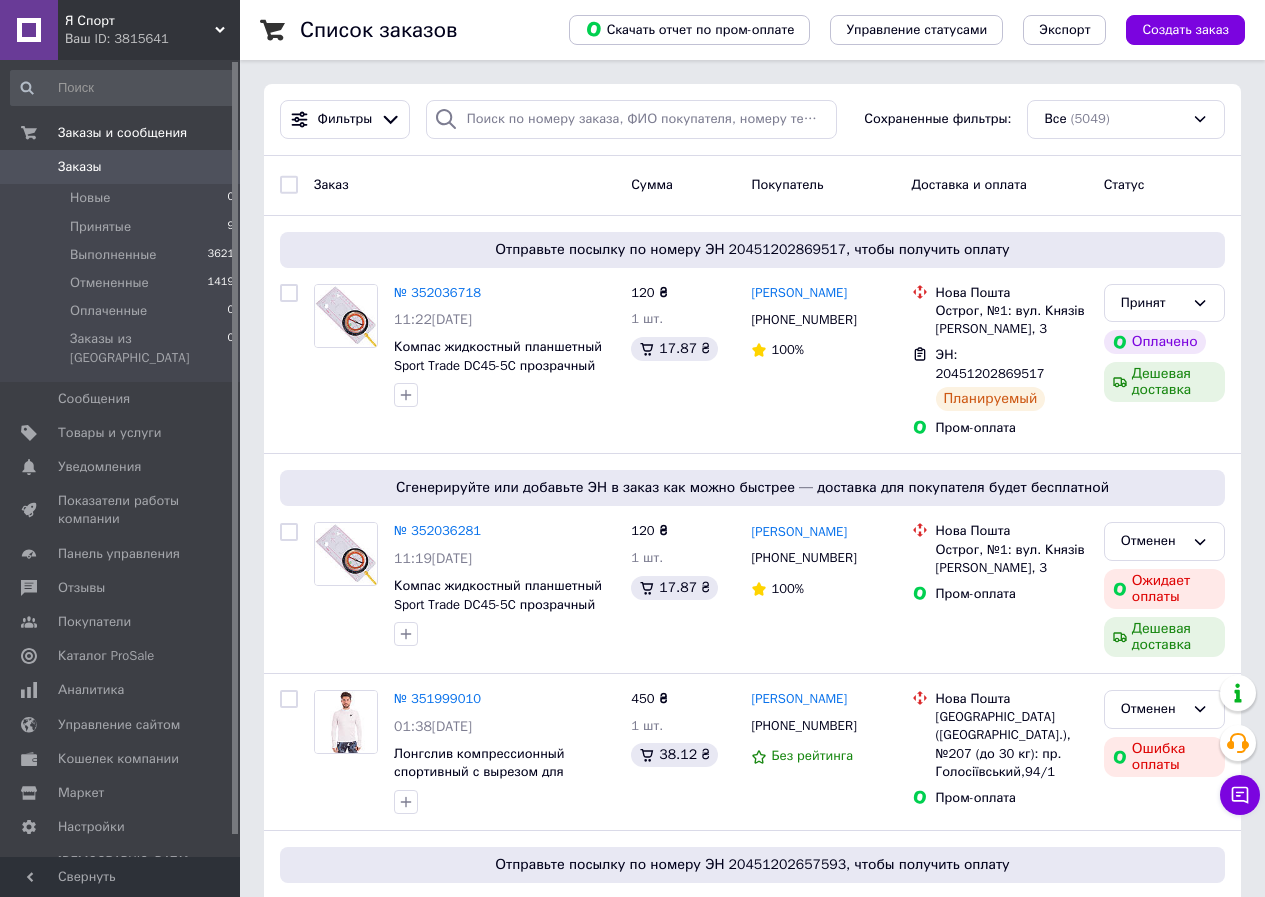 click on "Заказы" at bounding box center (80, 167) 